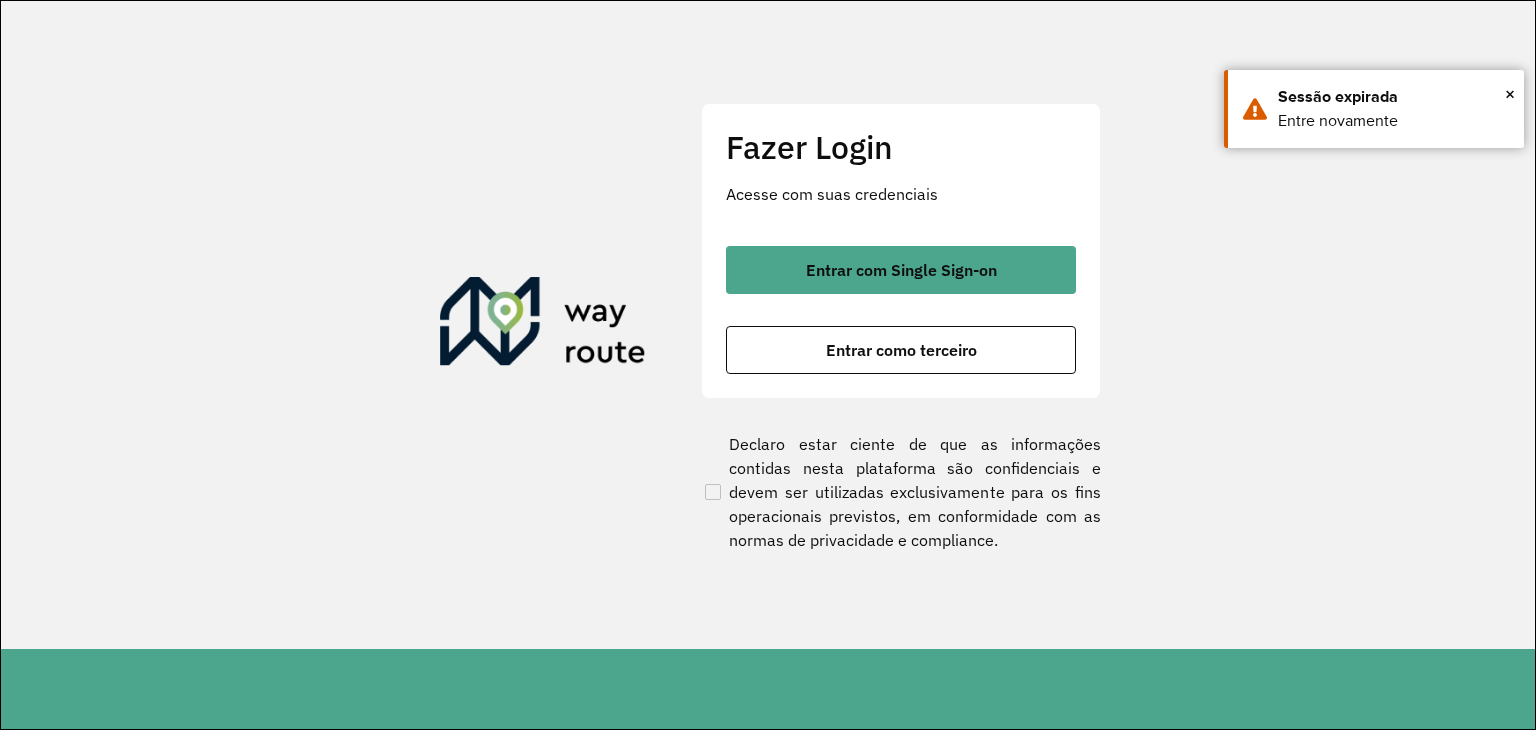 scroll, scrollTop: 0, scrollLeft: 0, axis: both 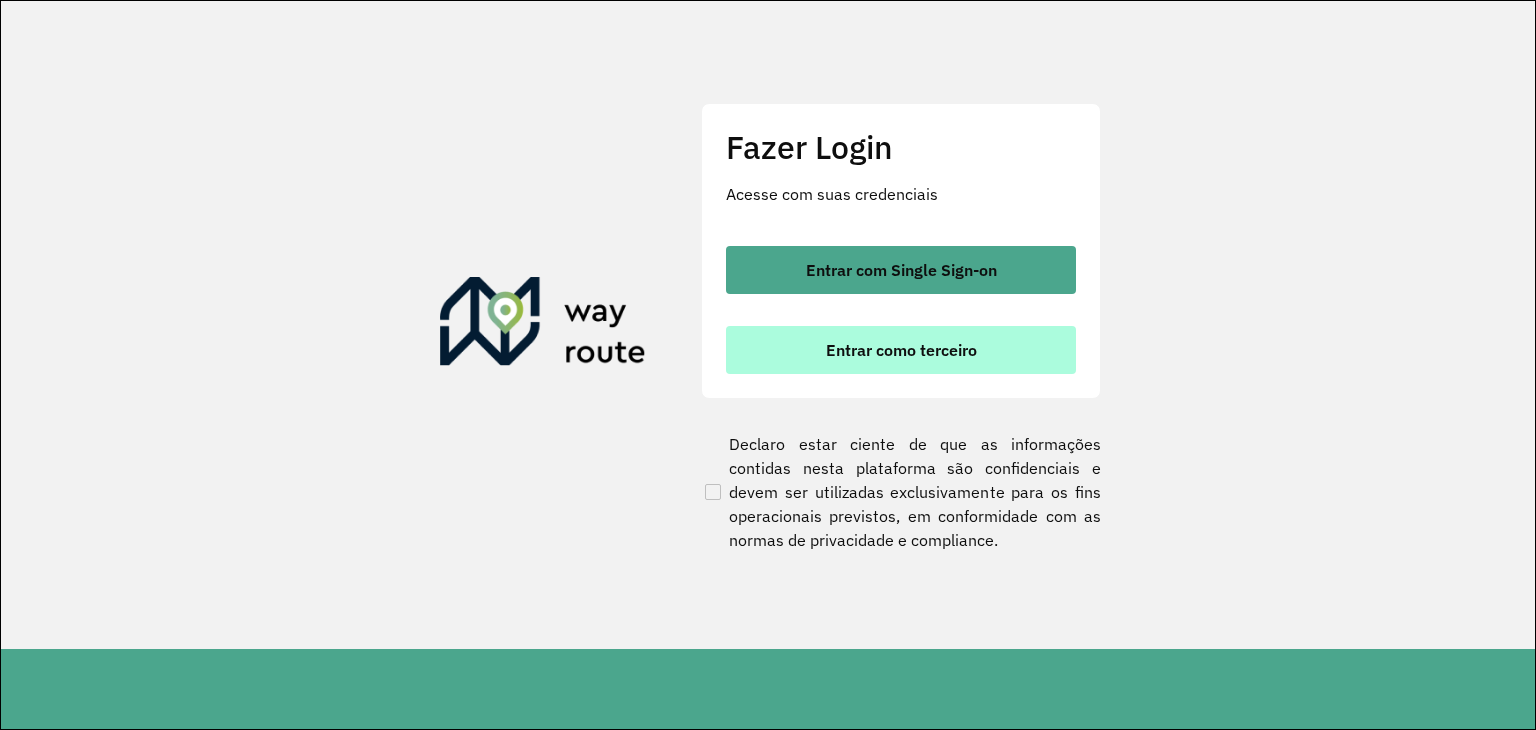click on "Entrar como terceiro" at bounding box center (901, 350) 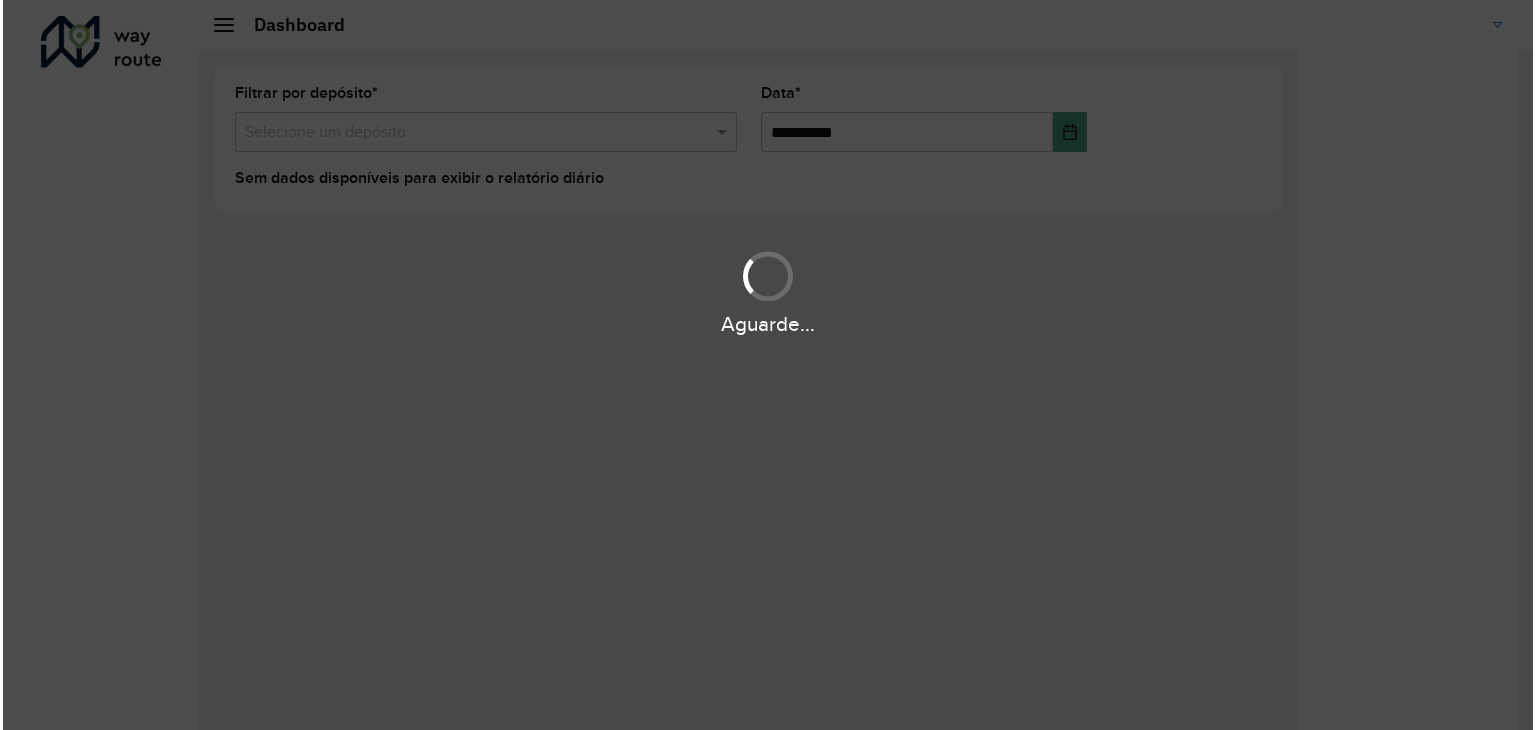scroll, scrollTop: 0, scrollLeft: 0, axis: both 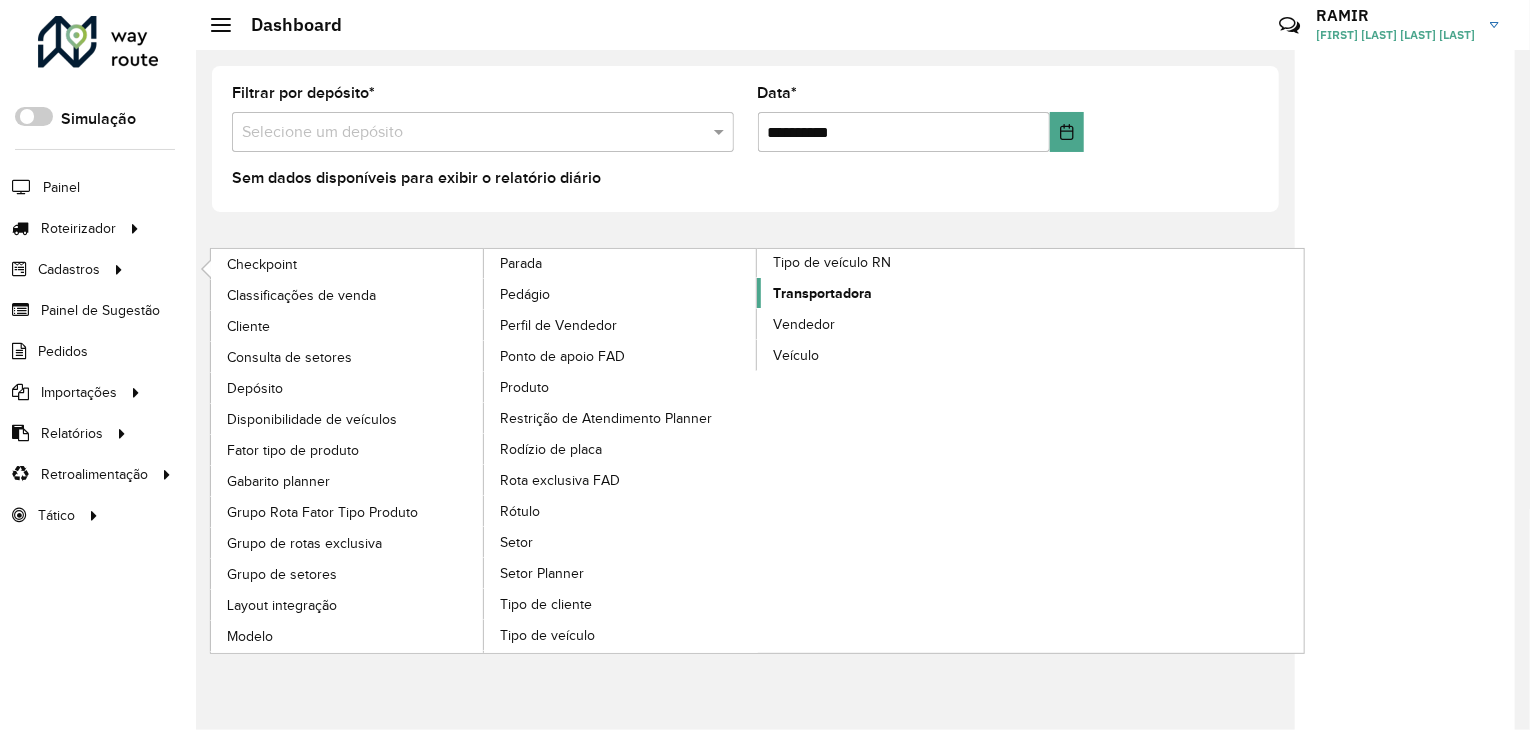 click on "Transportadora" 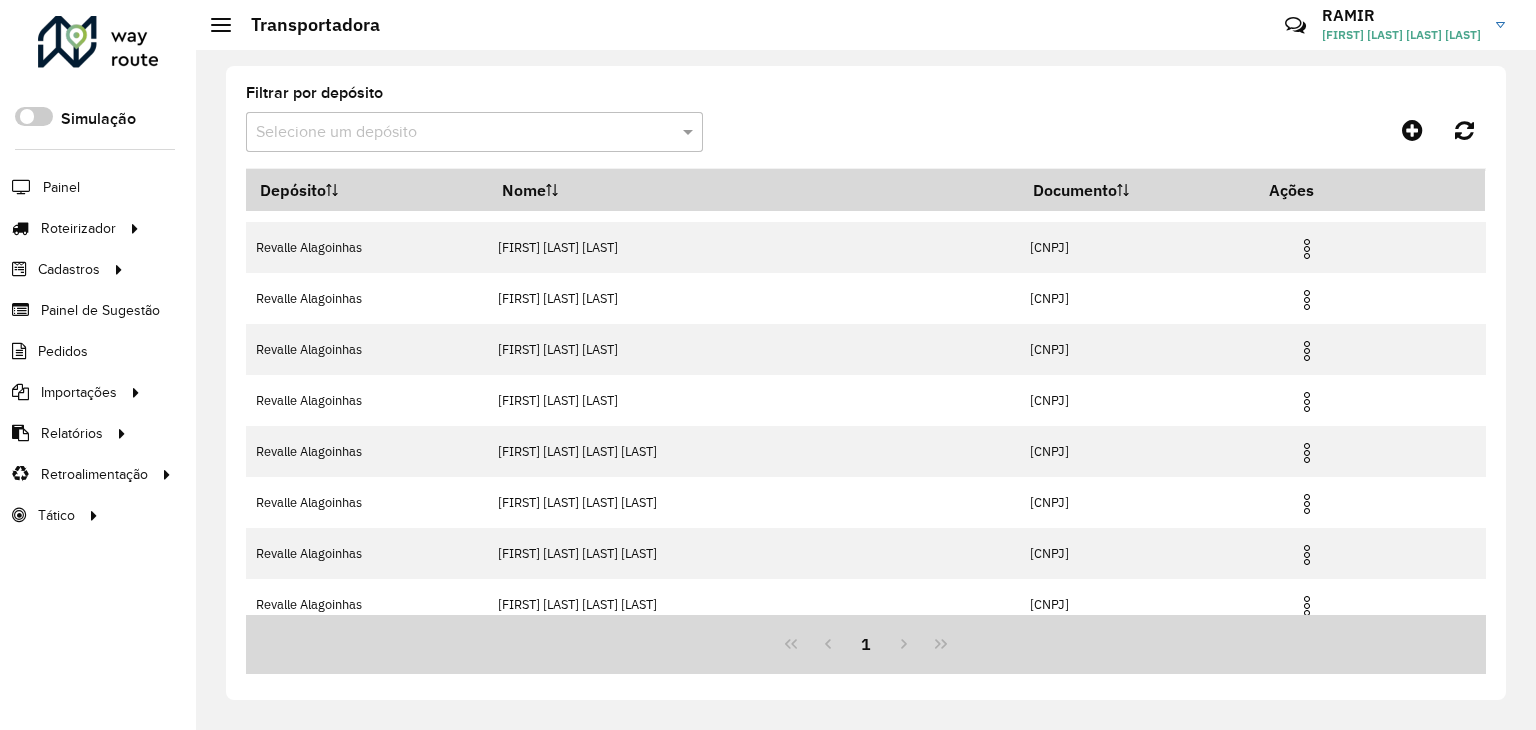 scroll, scrollTop: 100, scrollLeft: 0, axis: vertical 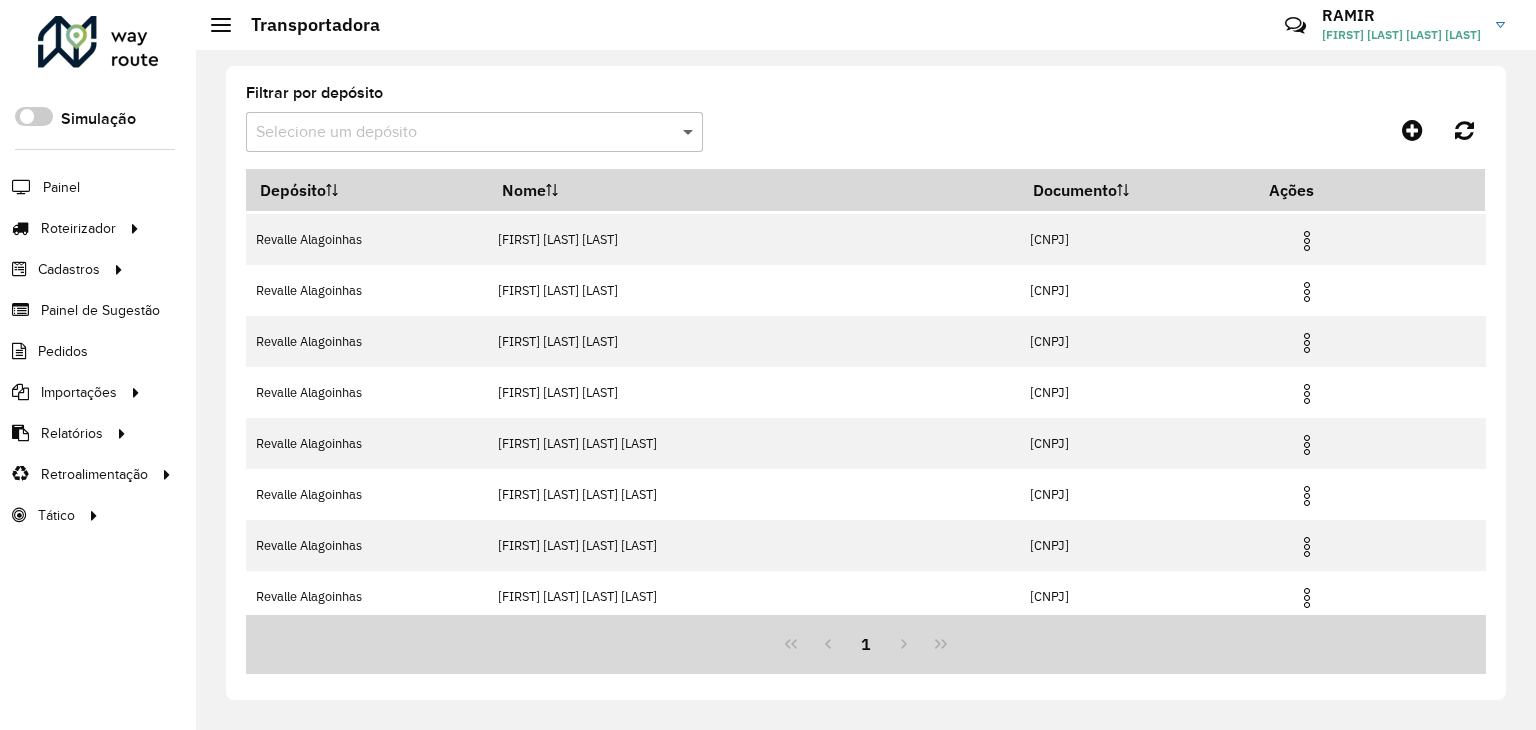 click at bounding box center [690, 132] 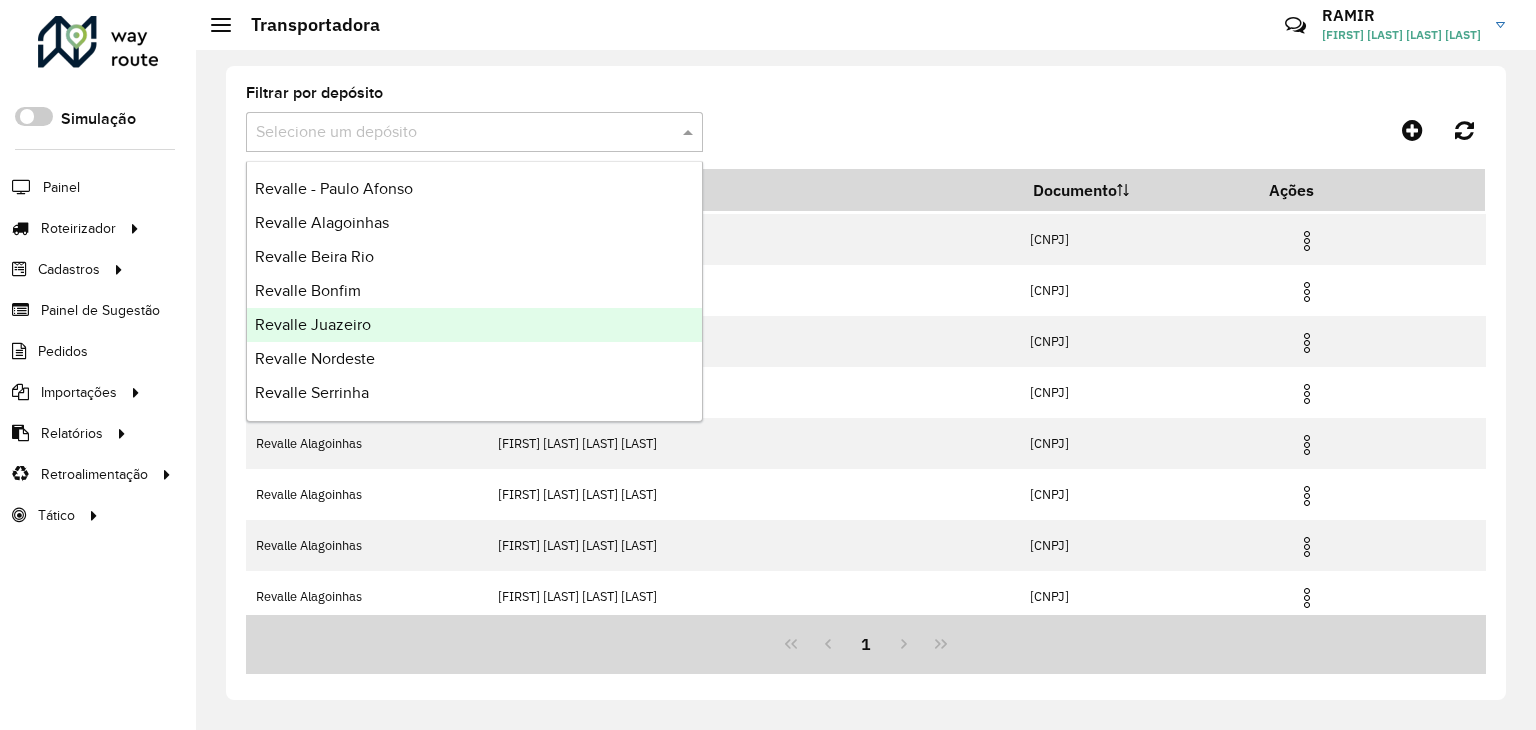 click on "Revalle Juazeiro" at bounding box center [474, 325] 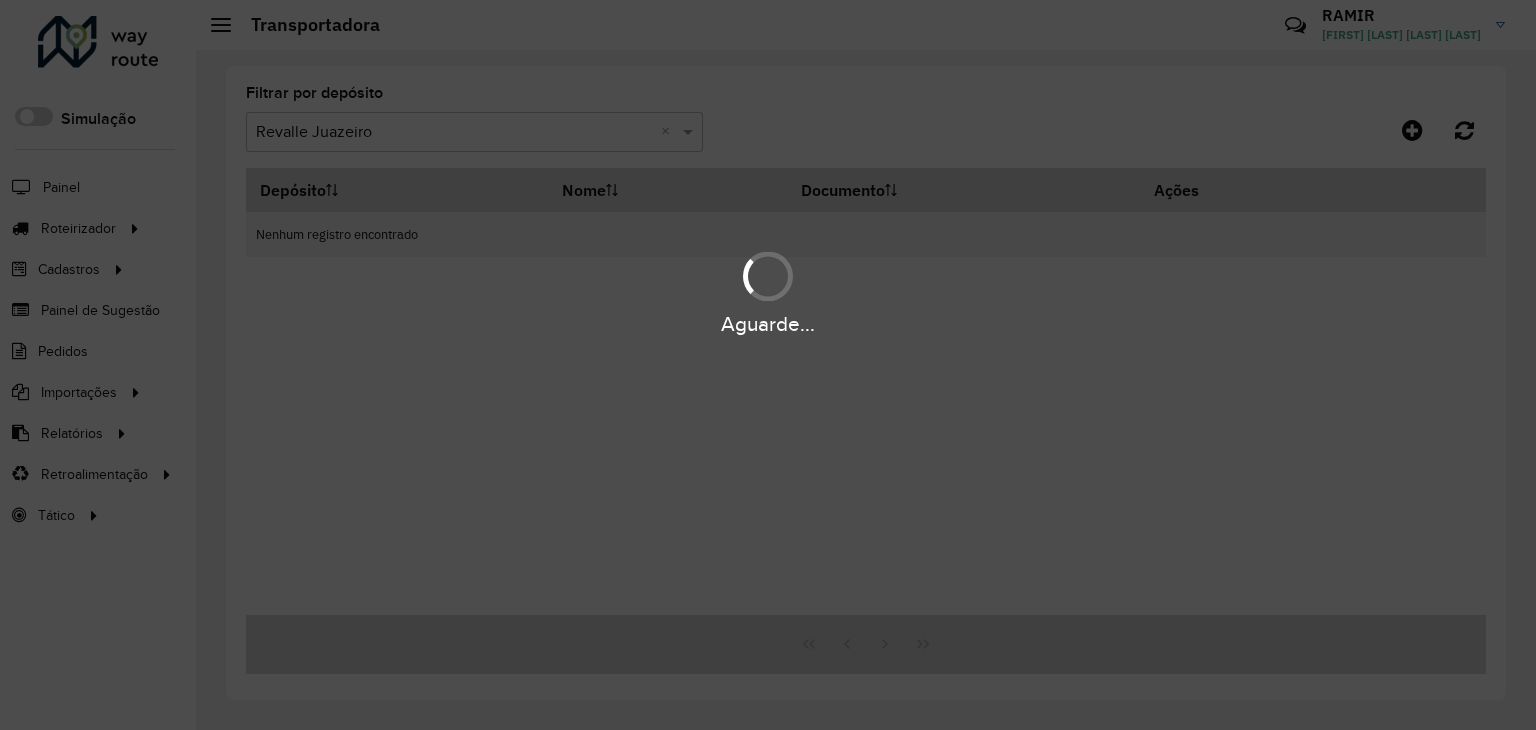 scroll, scrollTop: 0, scrollLeft: 0, axis: both 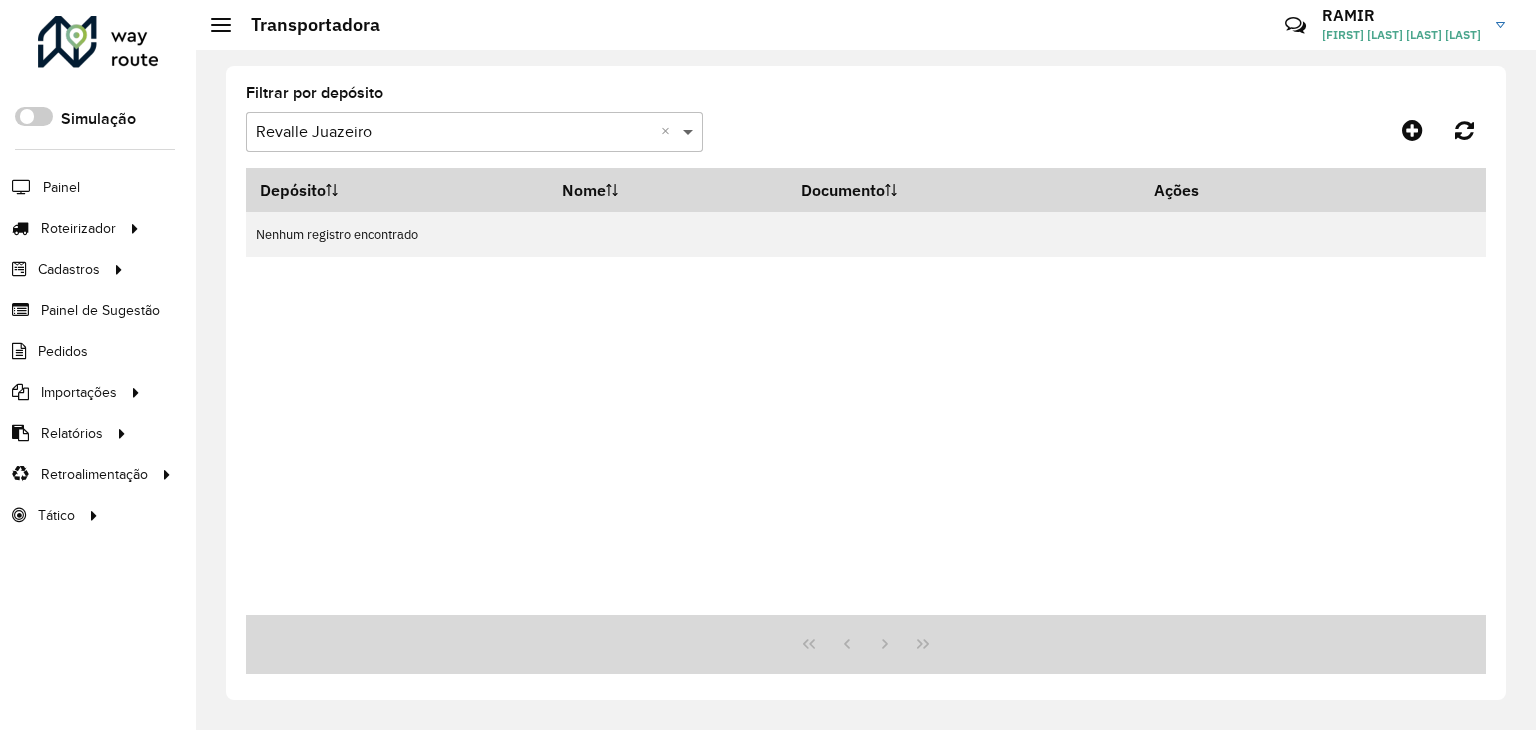 click at bounding box center (690, 132) 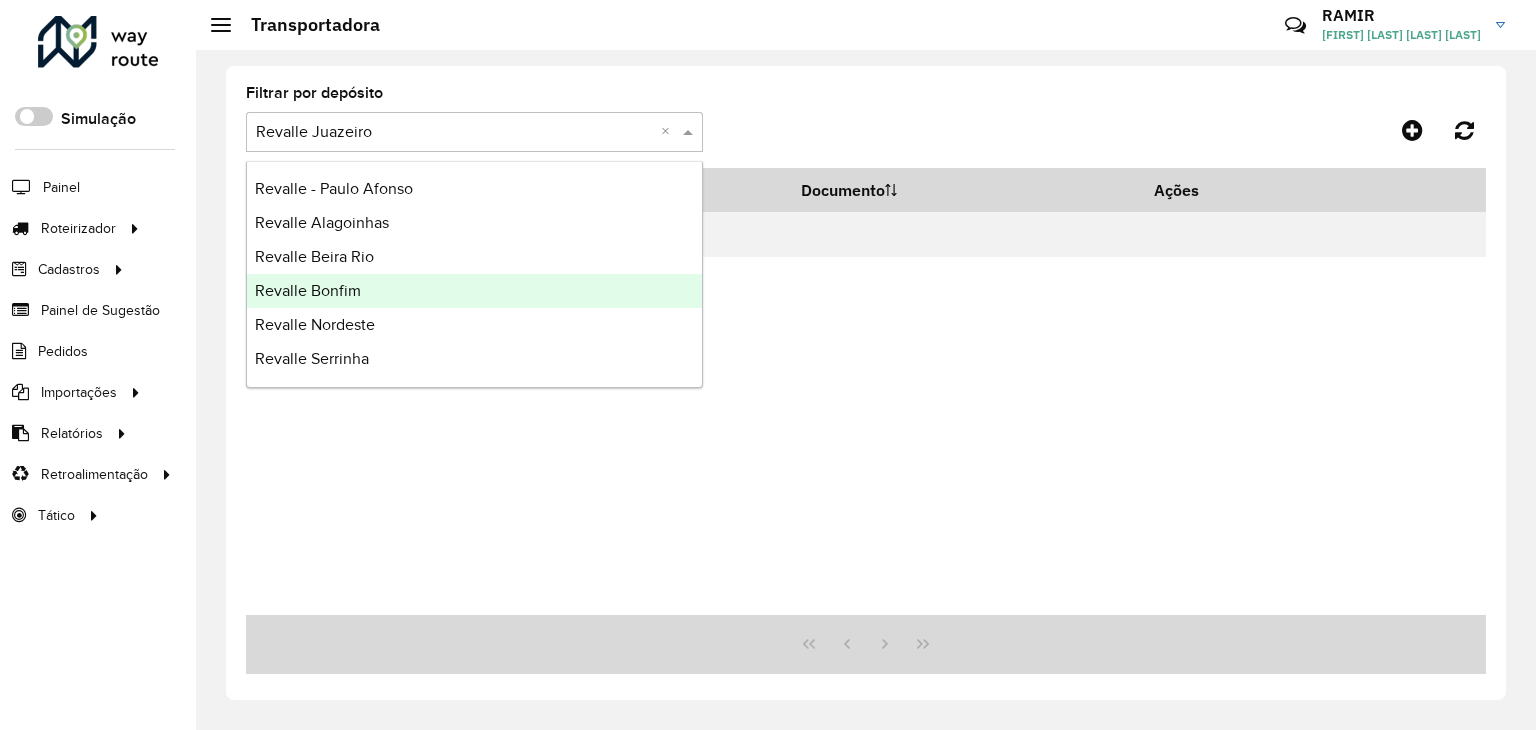 click on "Revalle Bonfim" at bounding box center [474, 291] 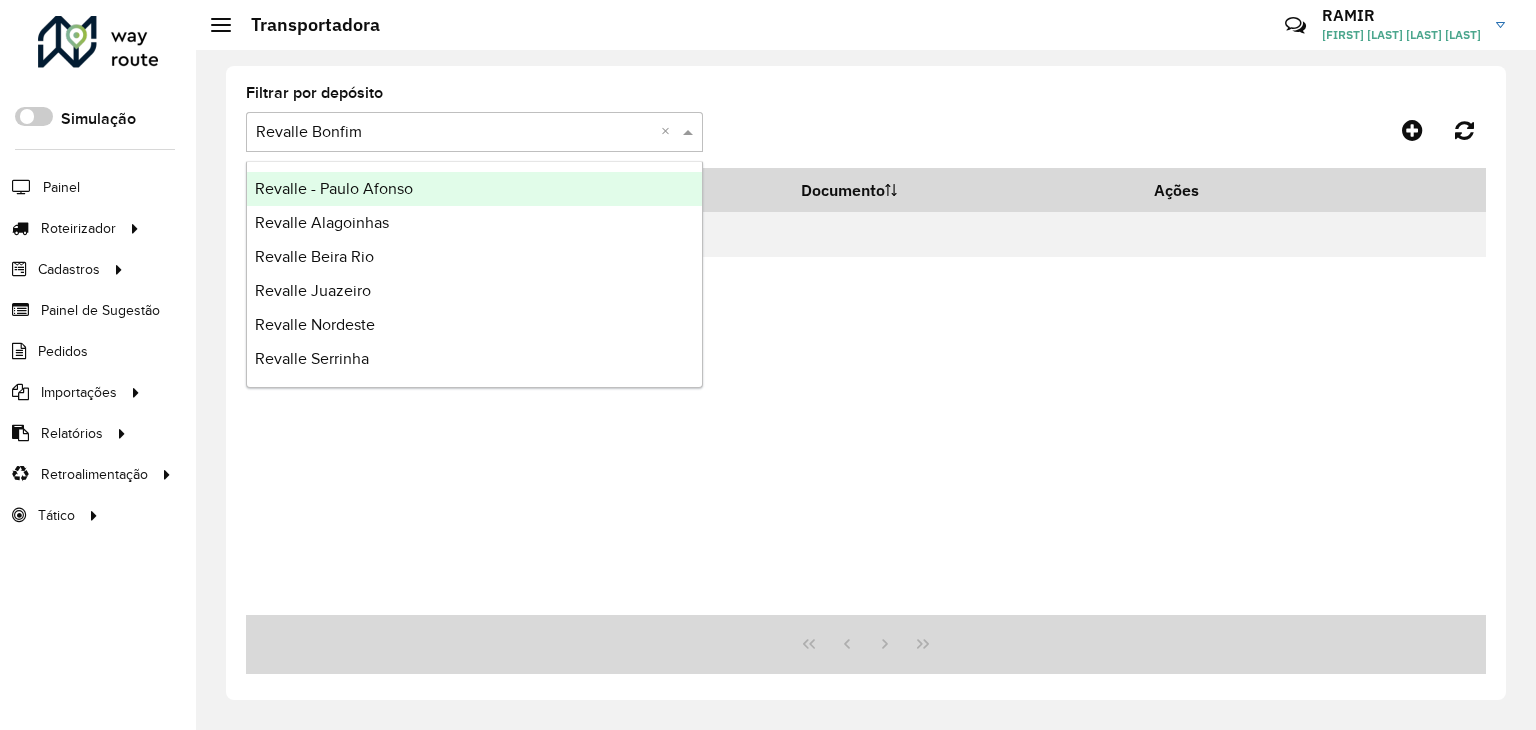 click at bounding box center [690, 132] 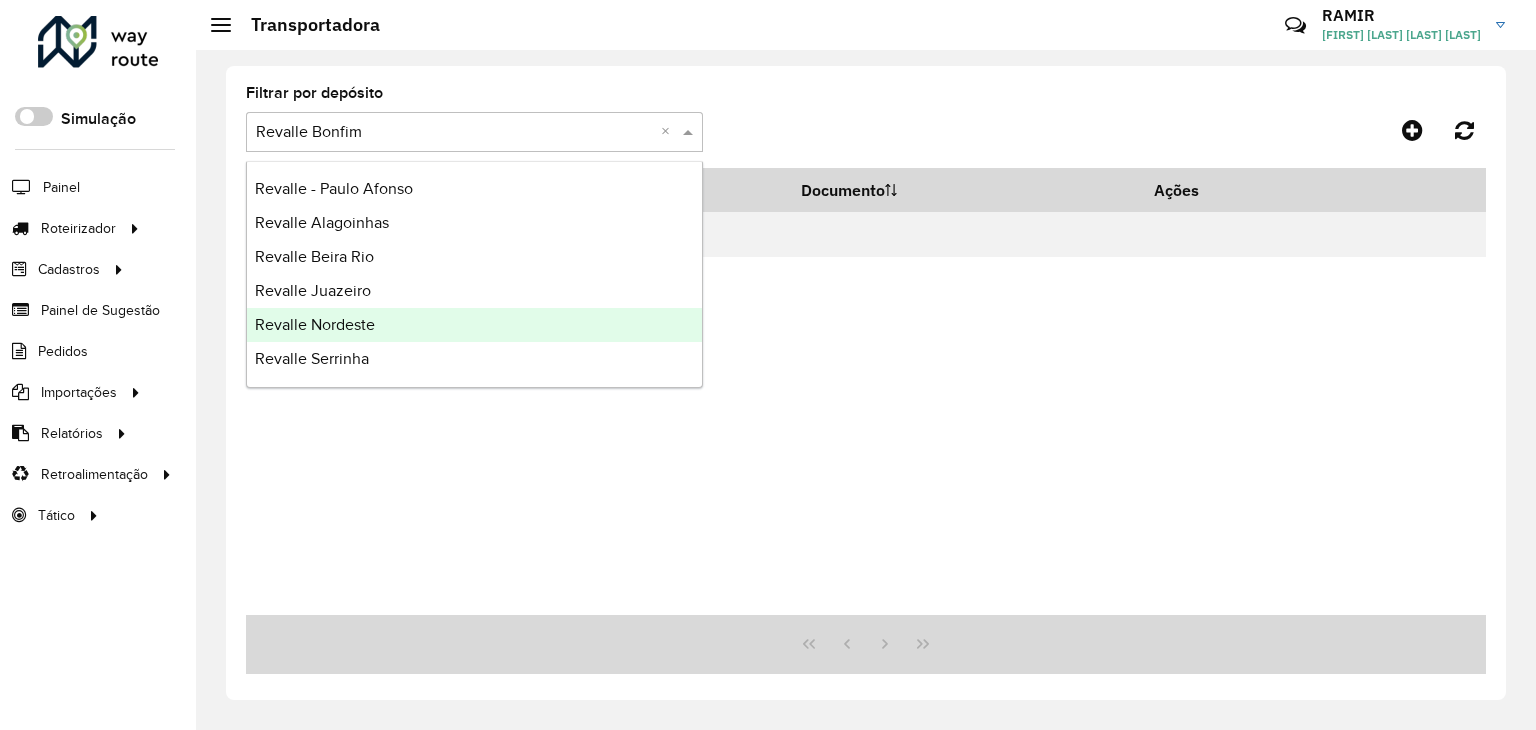 click on "Revalle Nordeste" at bounding box center [474, 325] 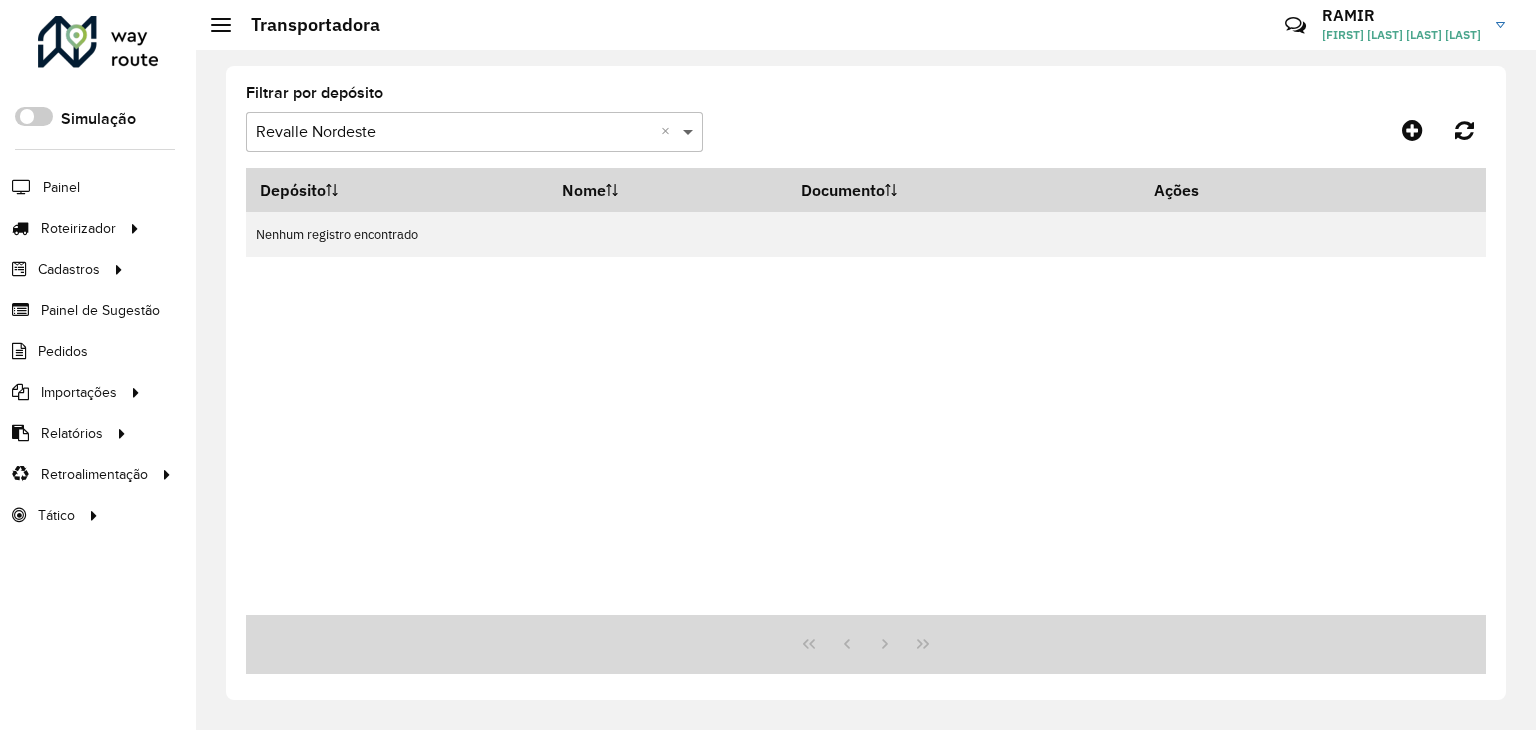 click at bounding box center (690, 132) 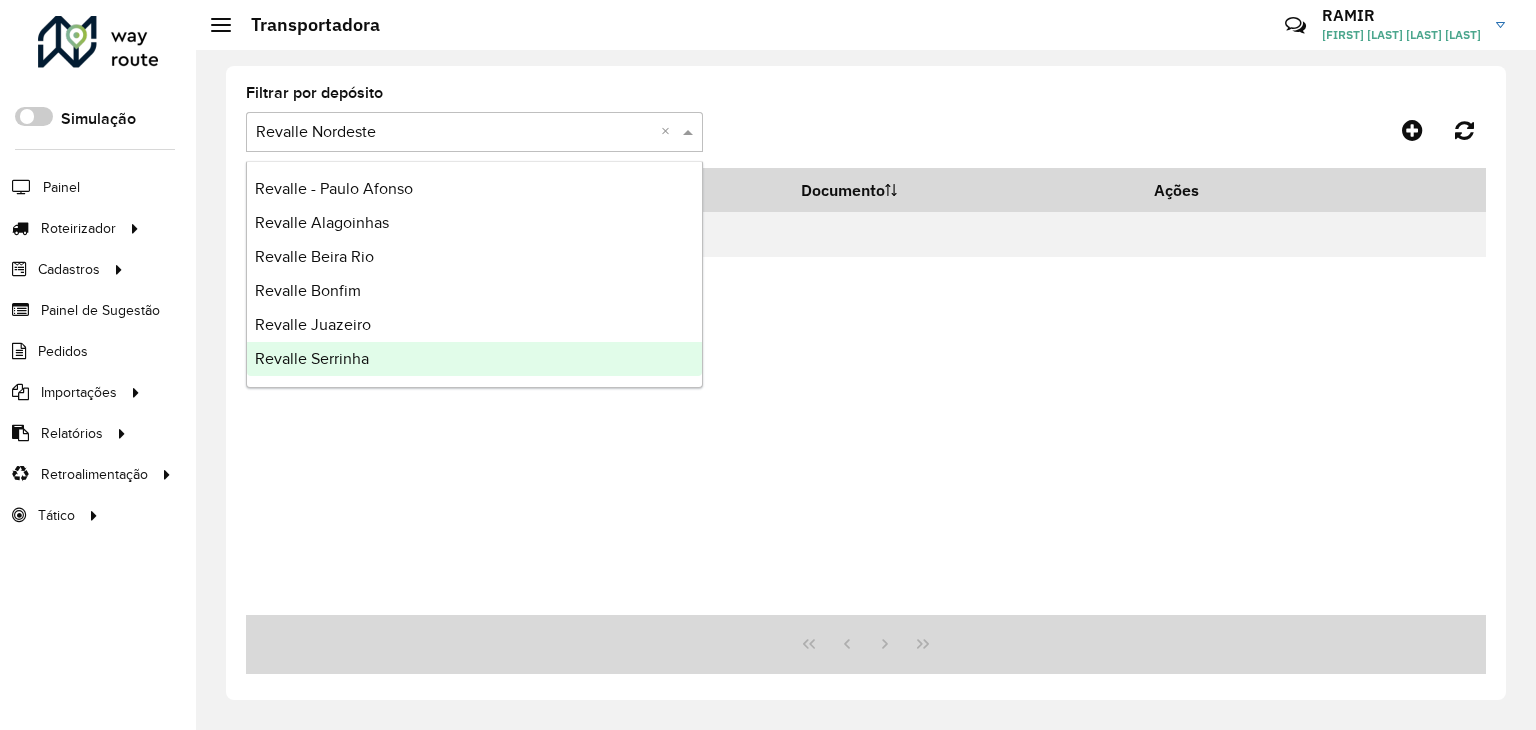 click on "Revalle Serrinha" at bounding box center [474, 359] 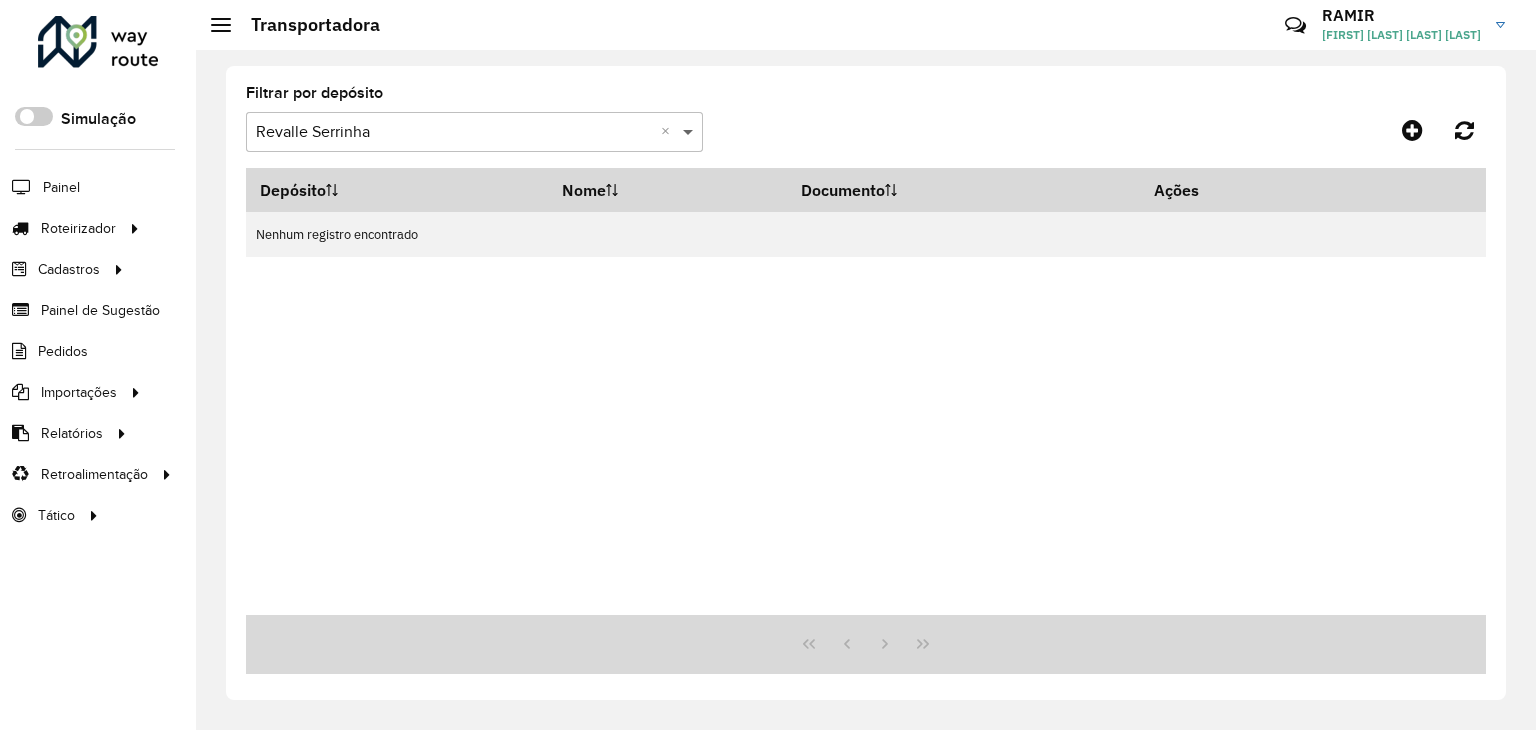 click at bounding box center (690, 132) 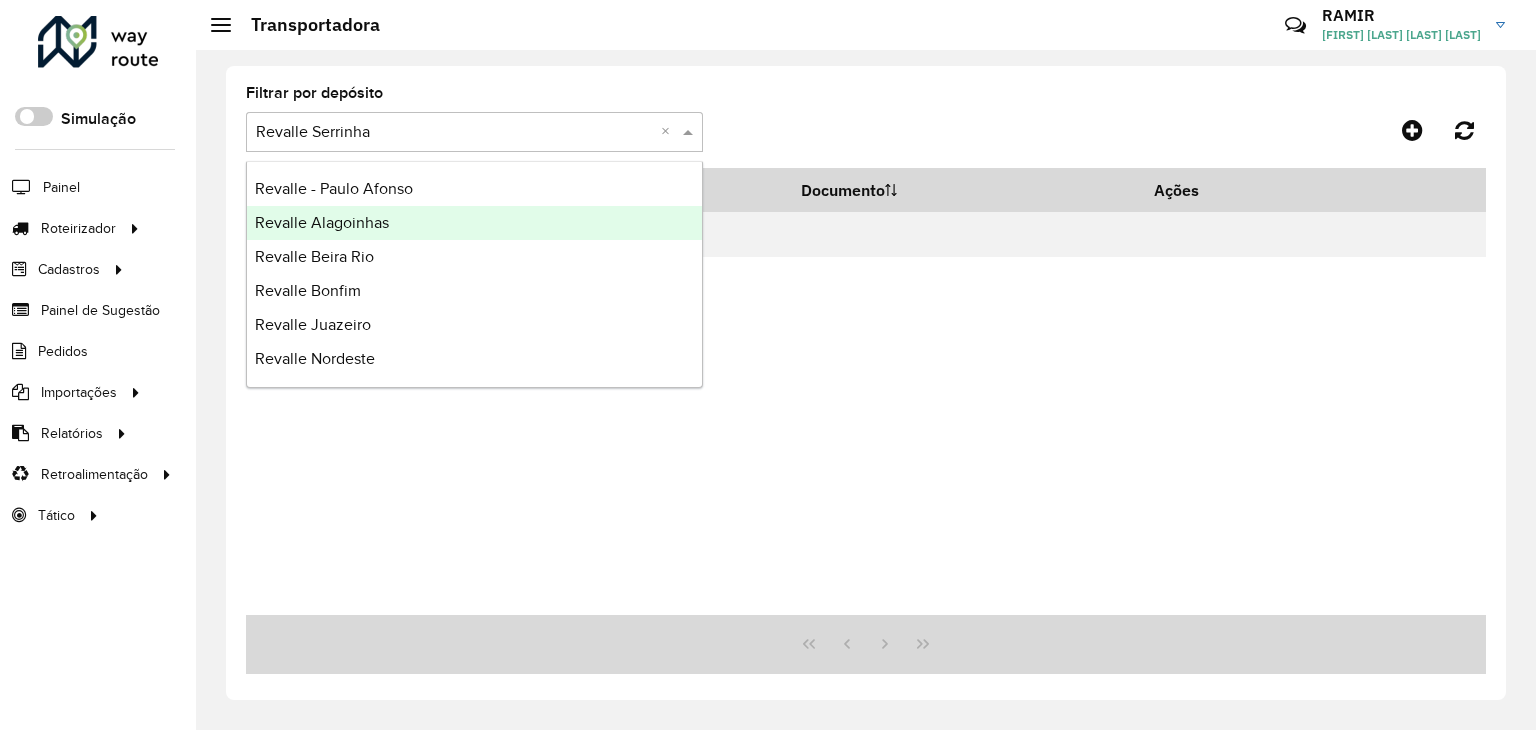 click on "Revalle Alagoinhas" at bounding box center [322, 222] 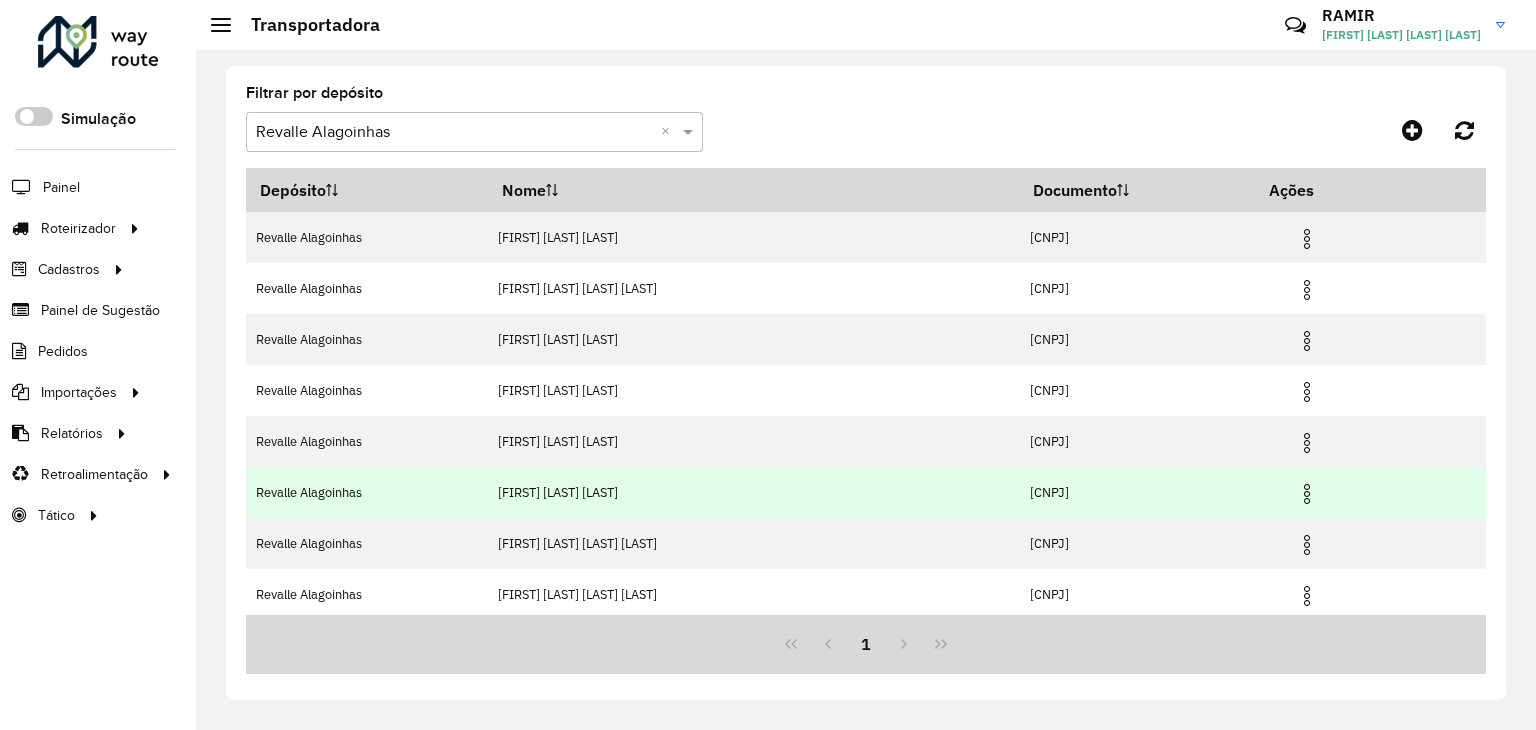 scroll, scrollTop: 0, scrollLeft: 0, axis: both 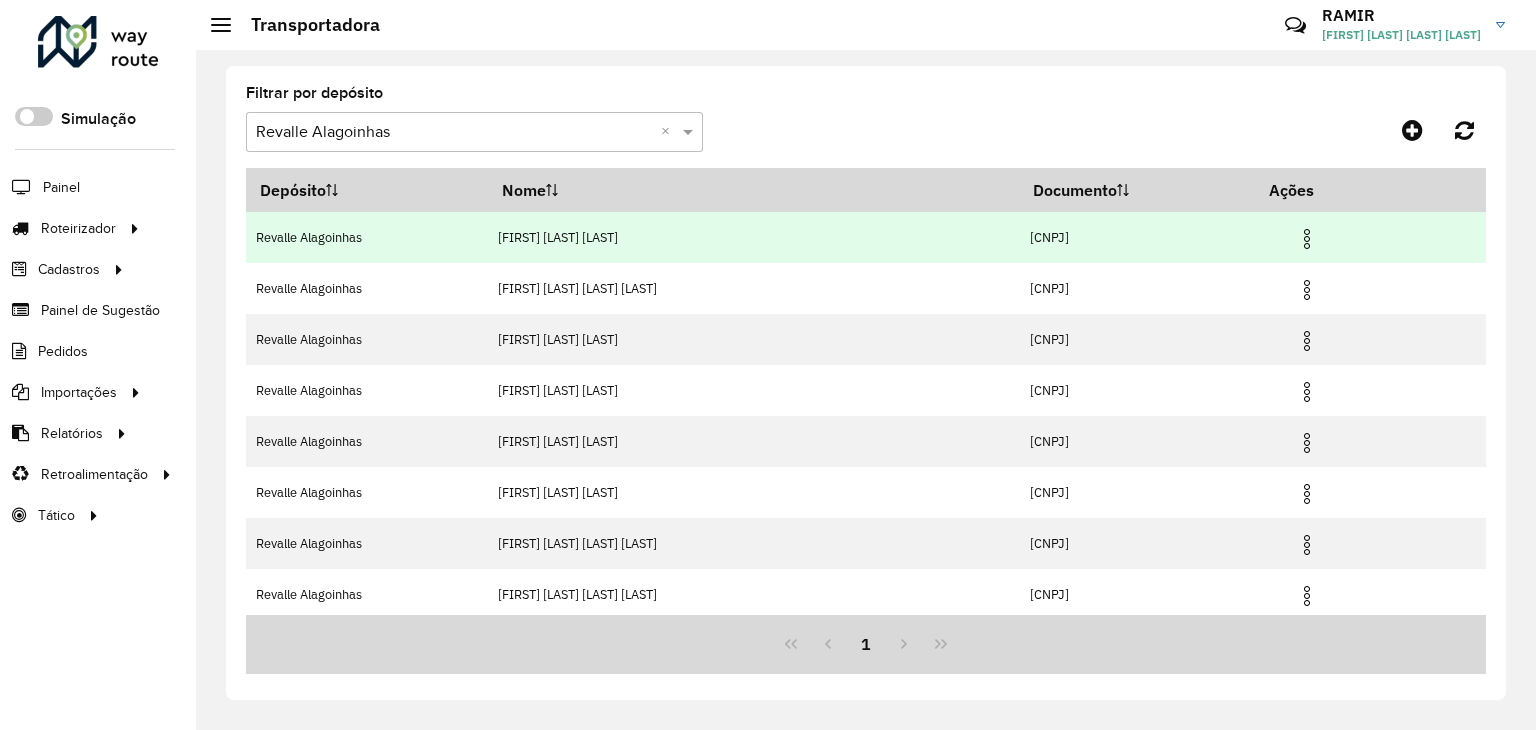 click at bounding box center [1307, 239] 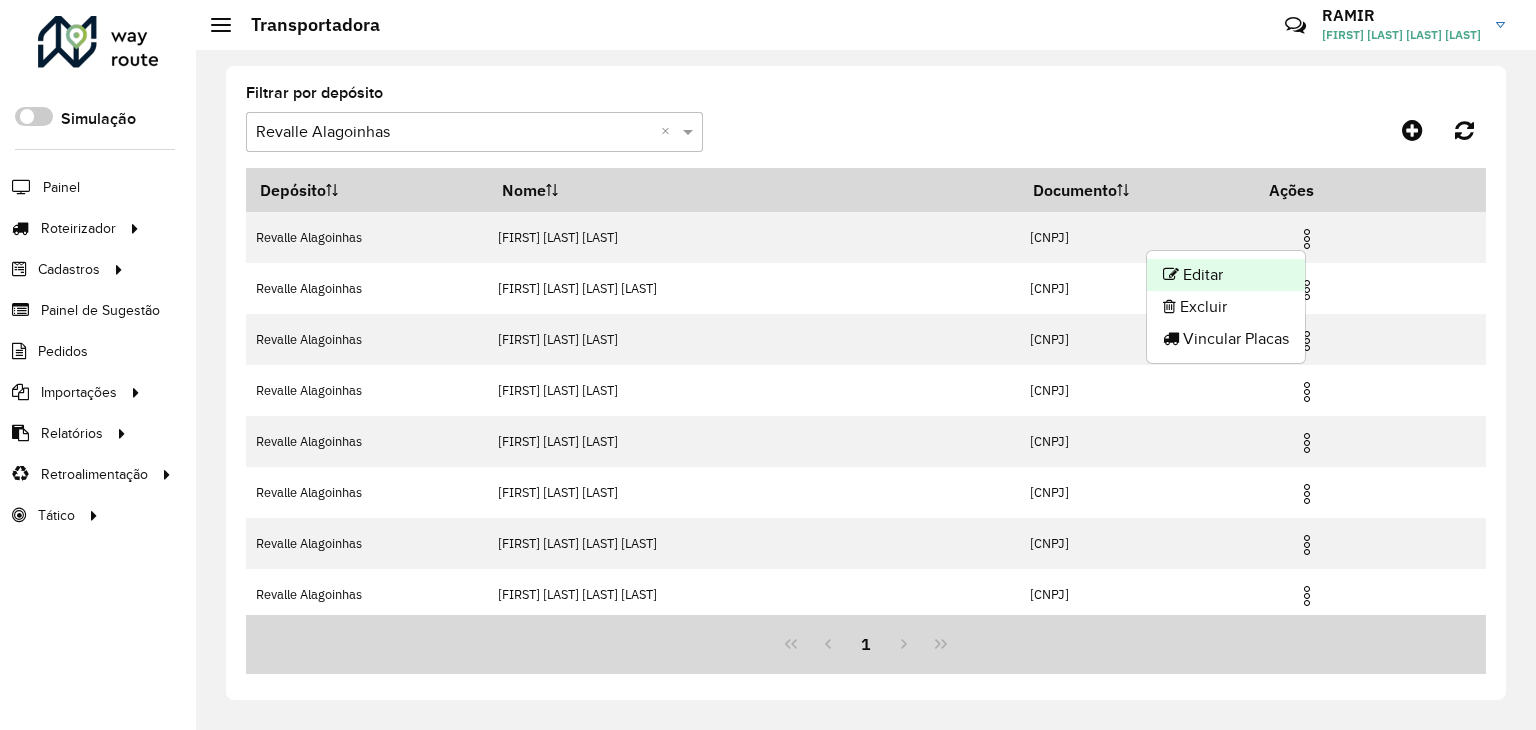 click on "Editar" 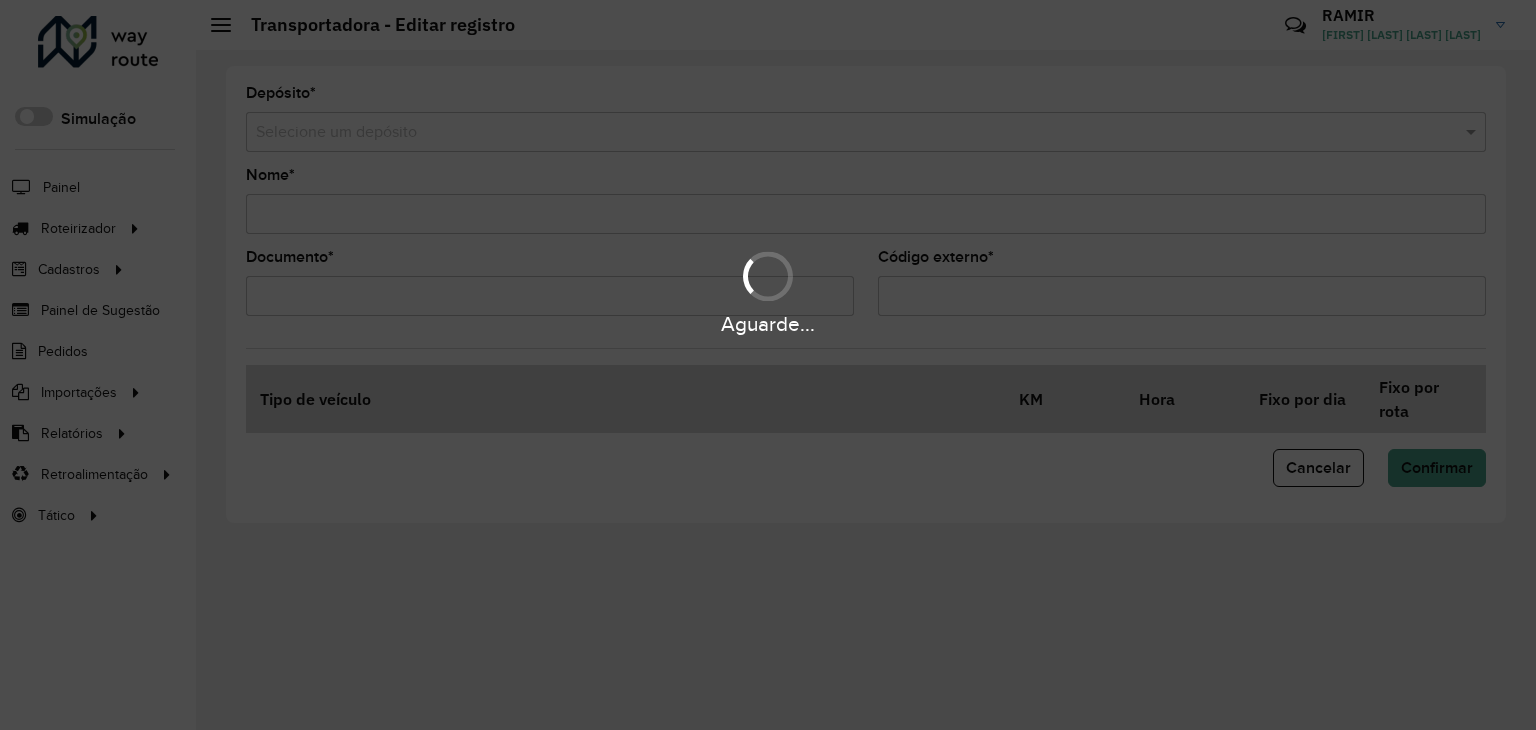 type on "**********" 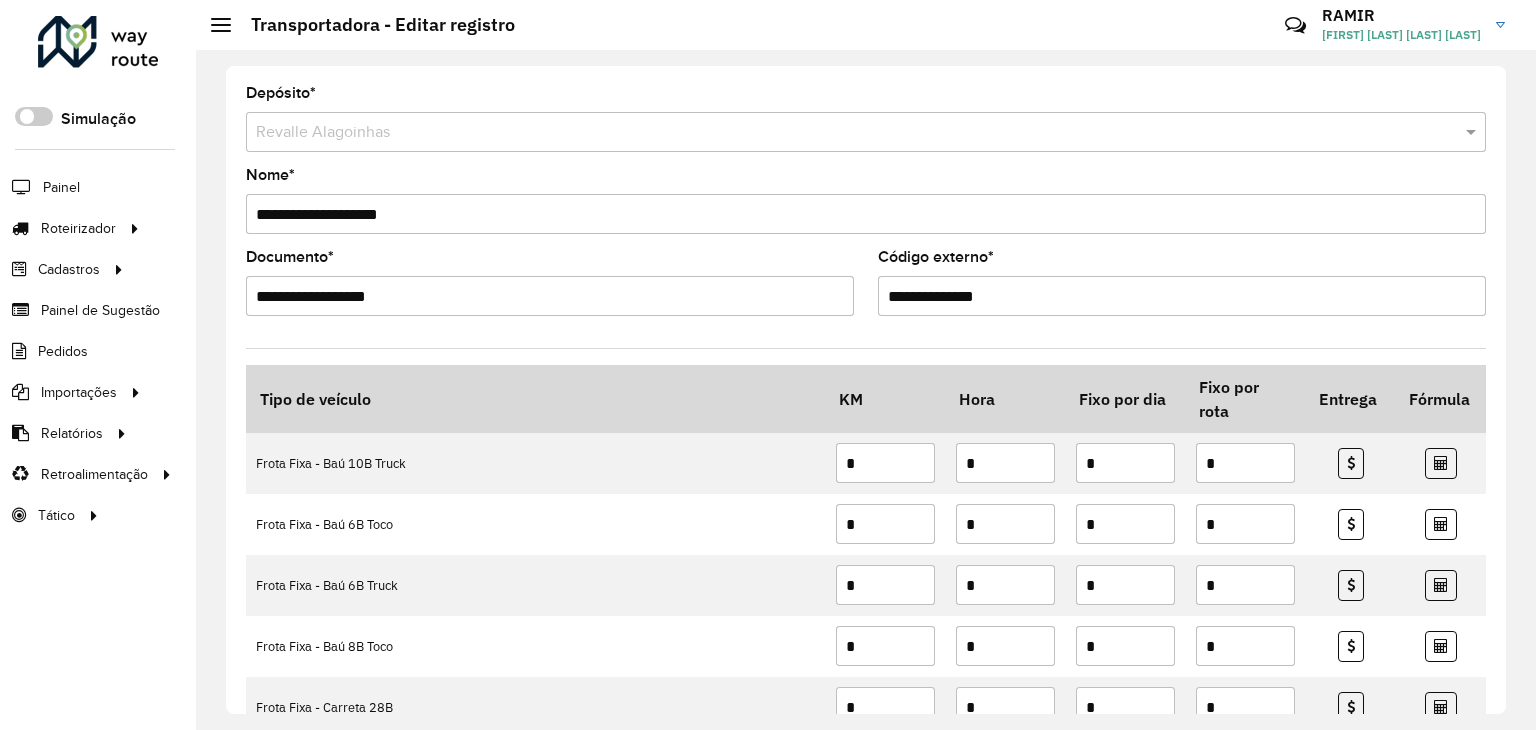 scroll, scrollTop: 0, scrollLeft: 0, axis: both 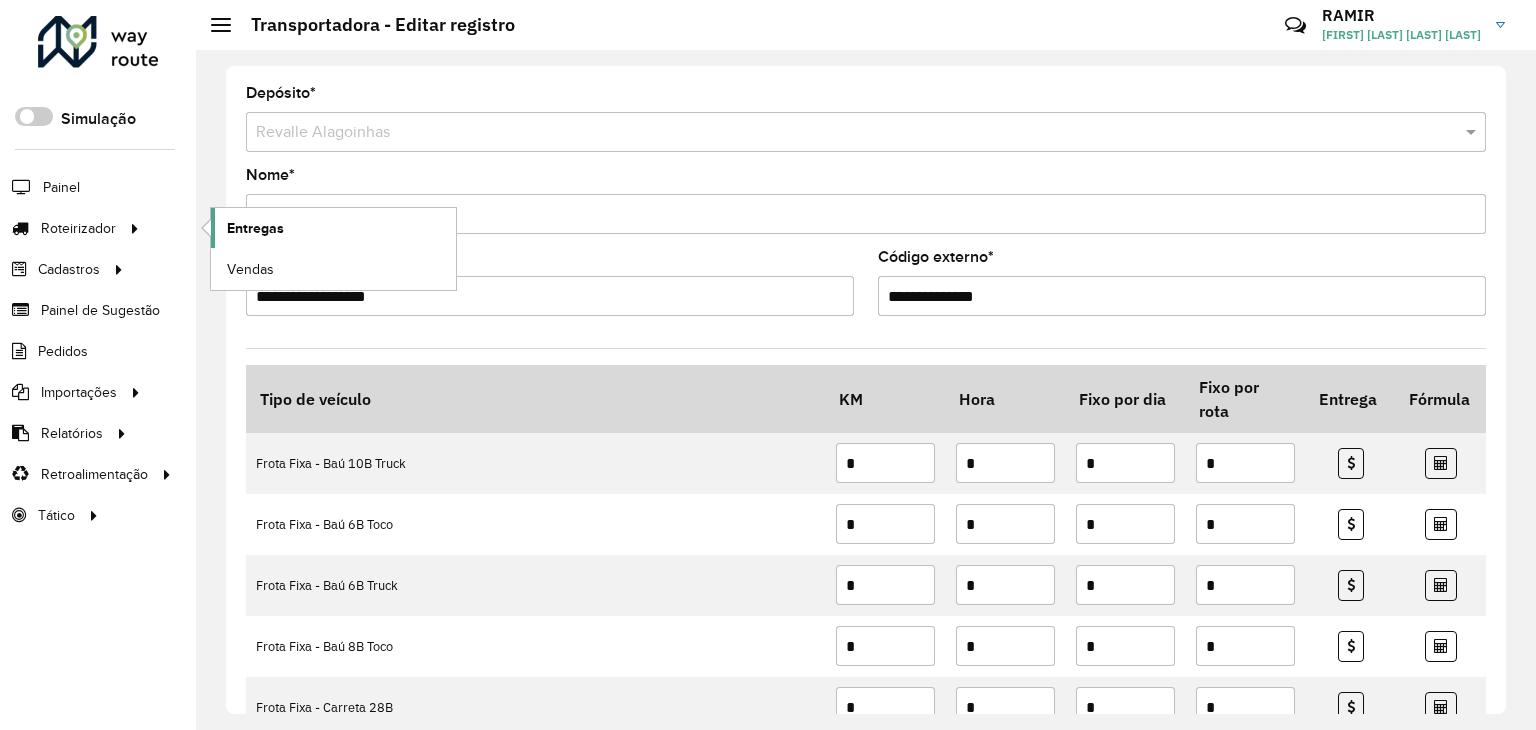click on "Entregas" 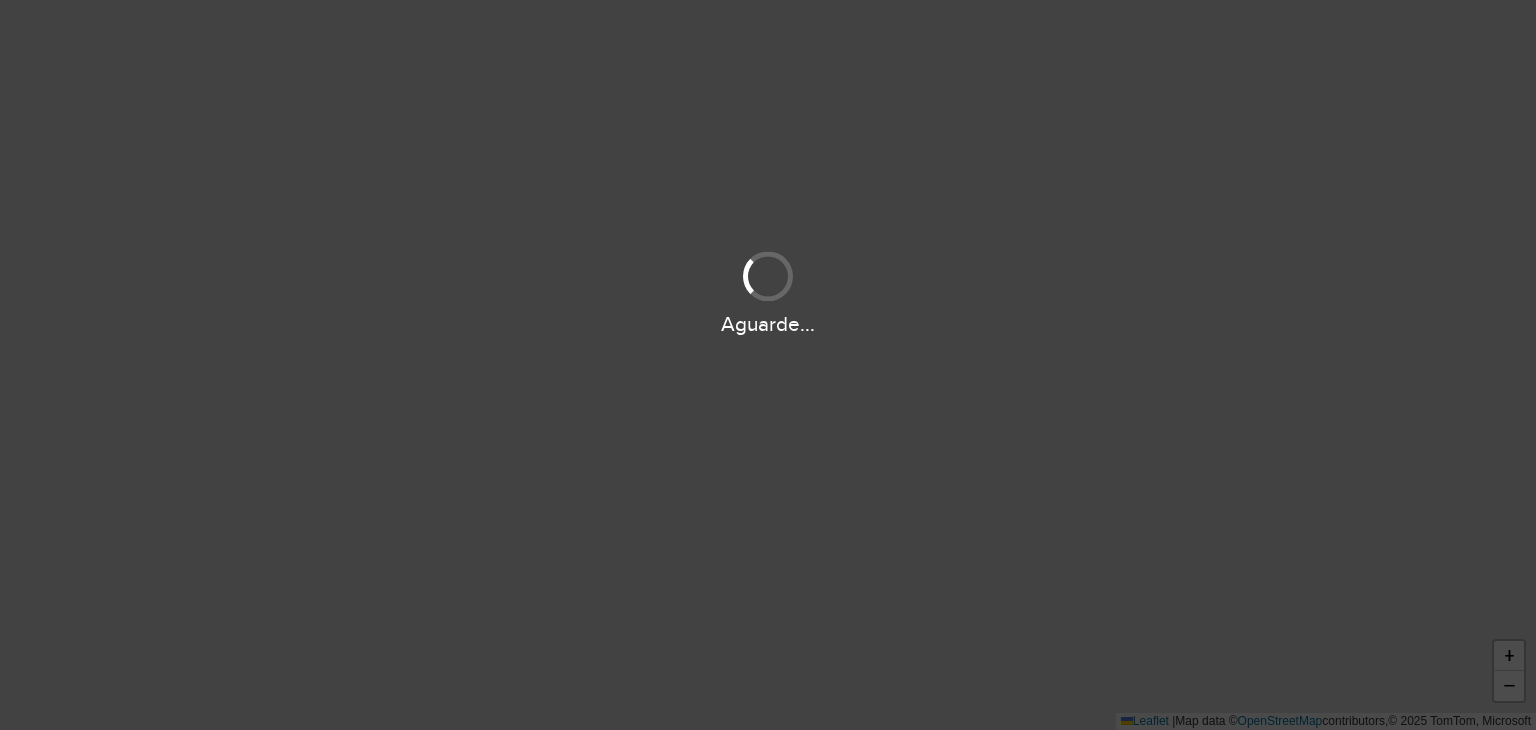 scroll, scrollTop: 0, scrollLeft: 0, axis: both 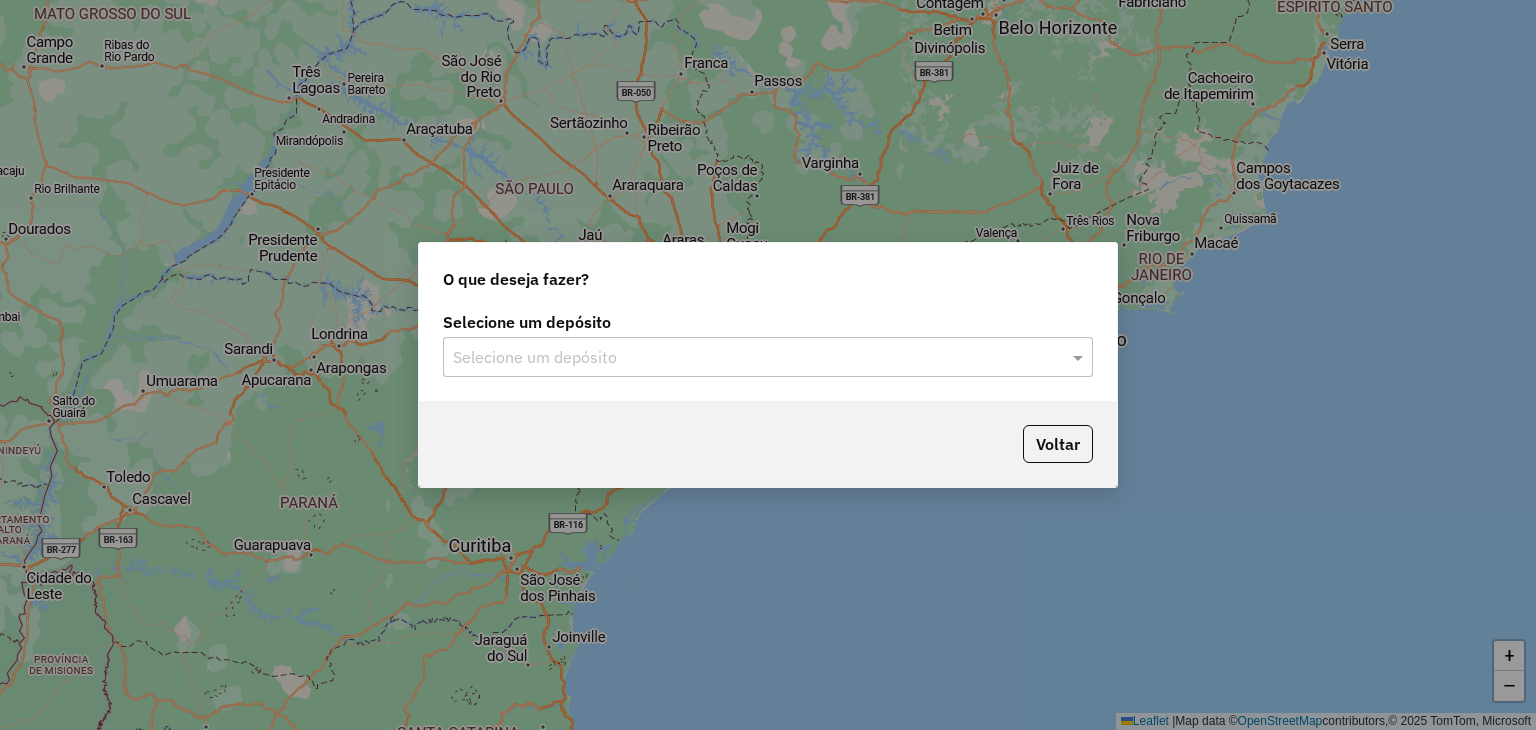 click on "Selecione um depósito" 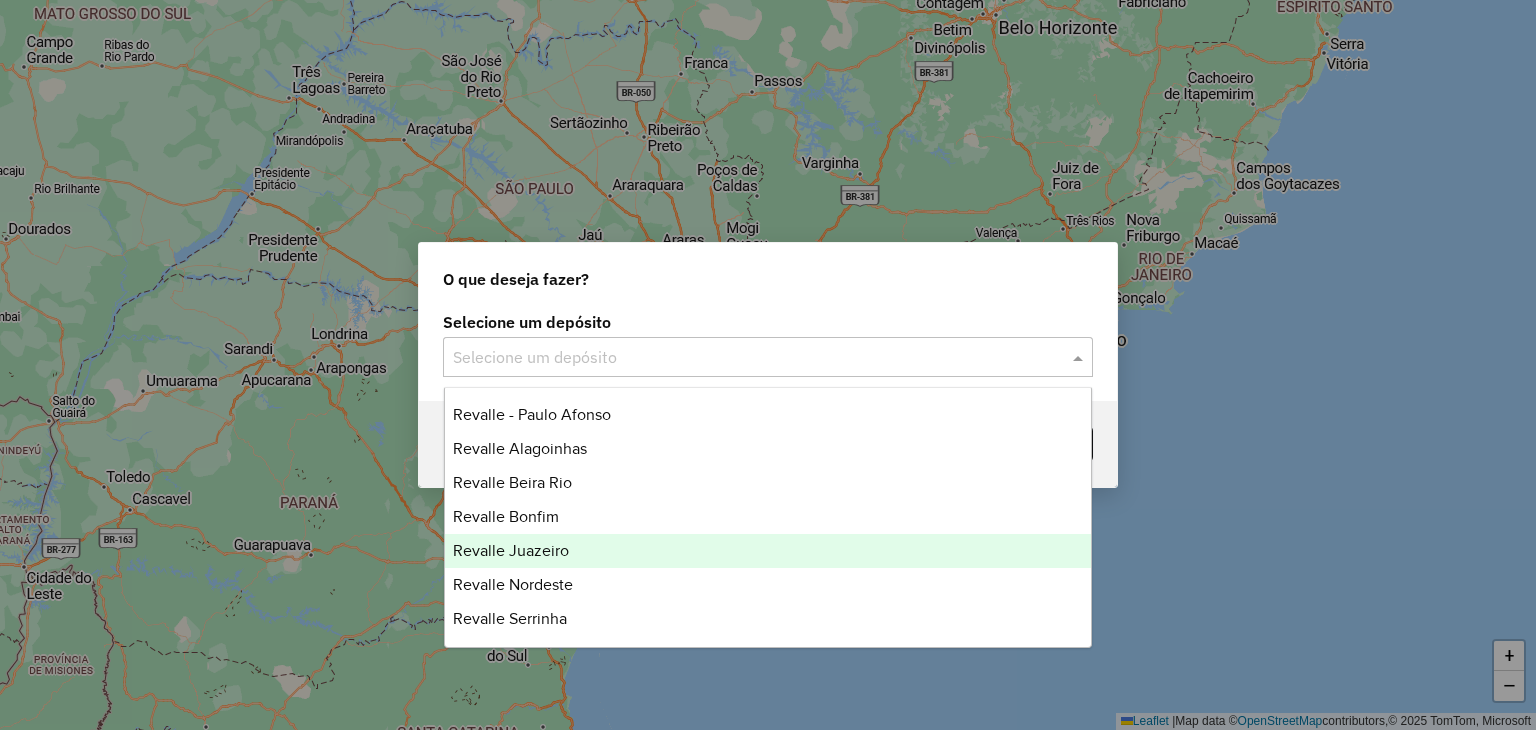 click on "Revalle Juazeiro" at bounding box center [768, 551] 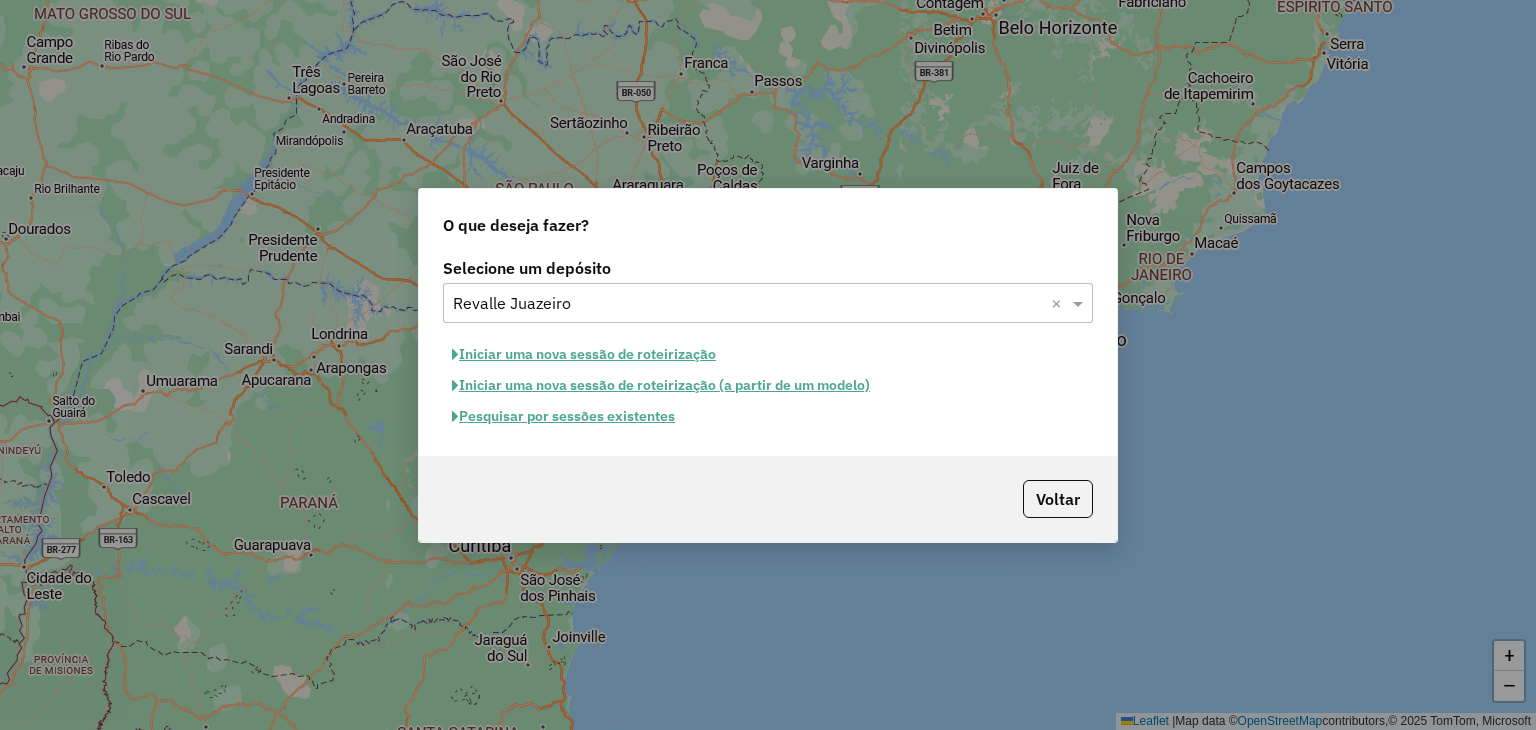 click on "Pesquisar por sessões existentes" 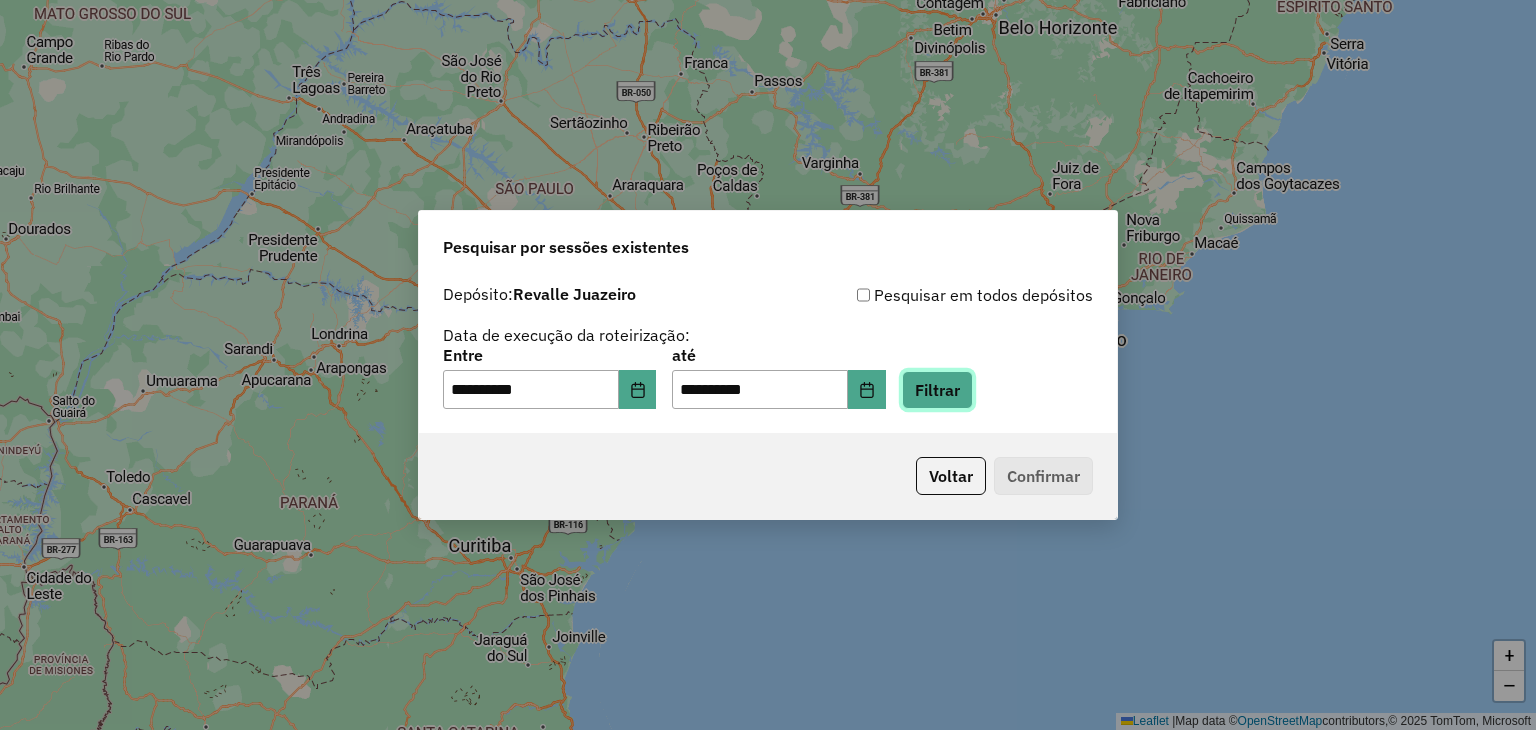 click on "Filtrar" 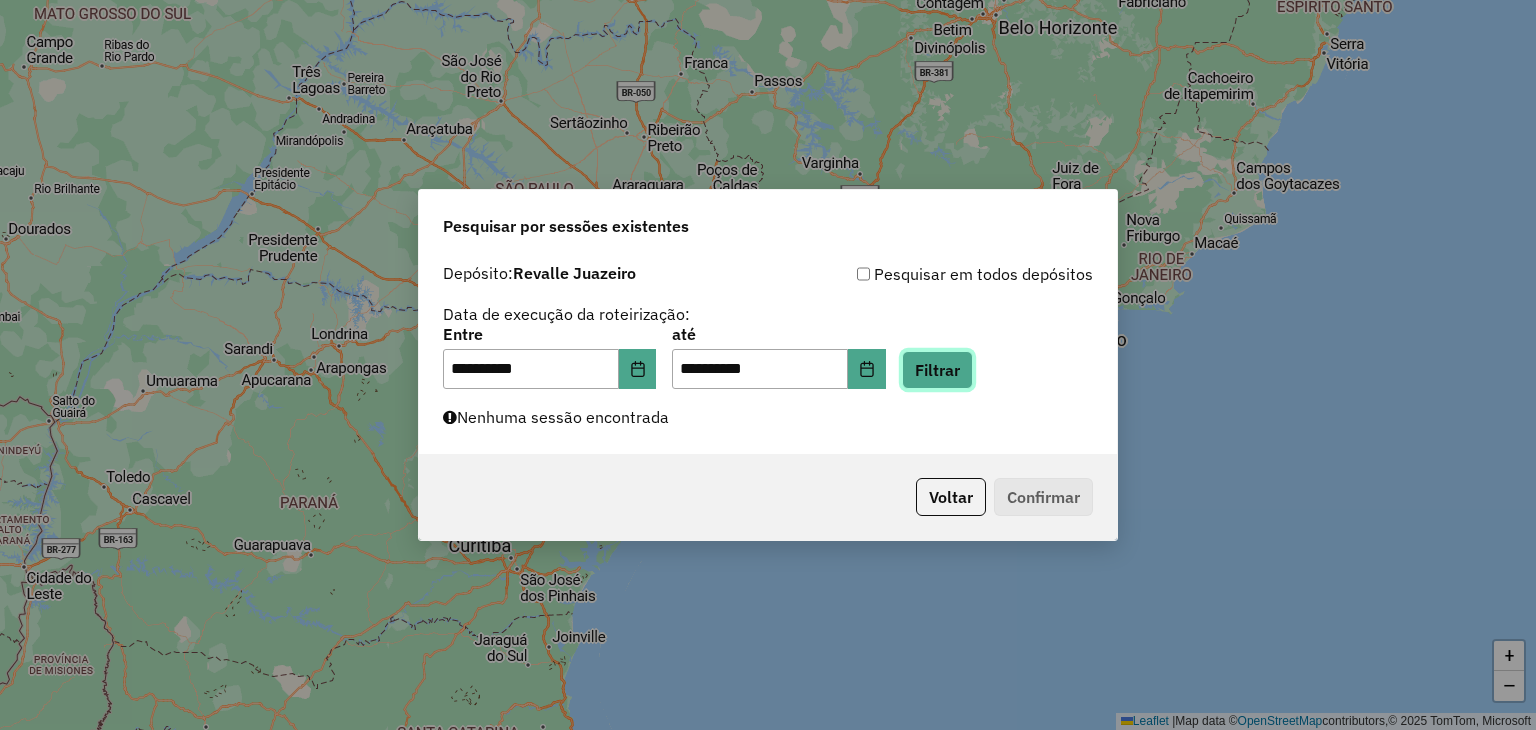 click on "Filtrar" 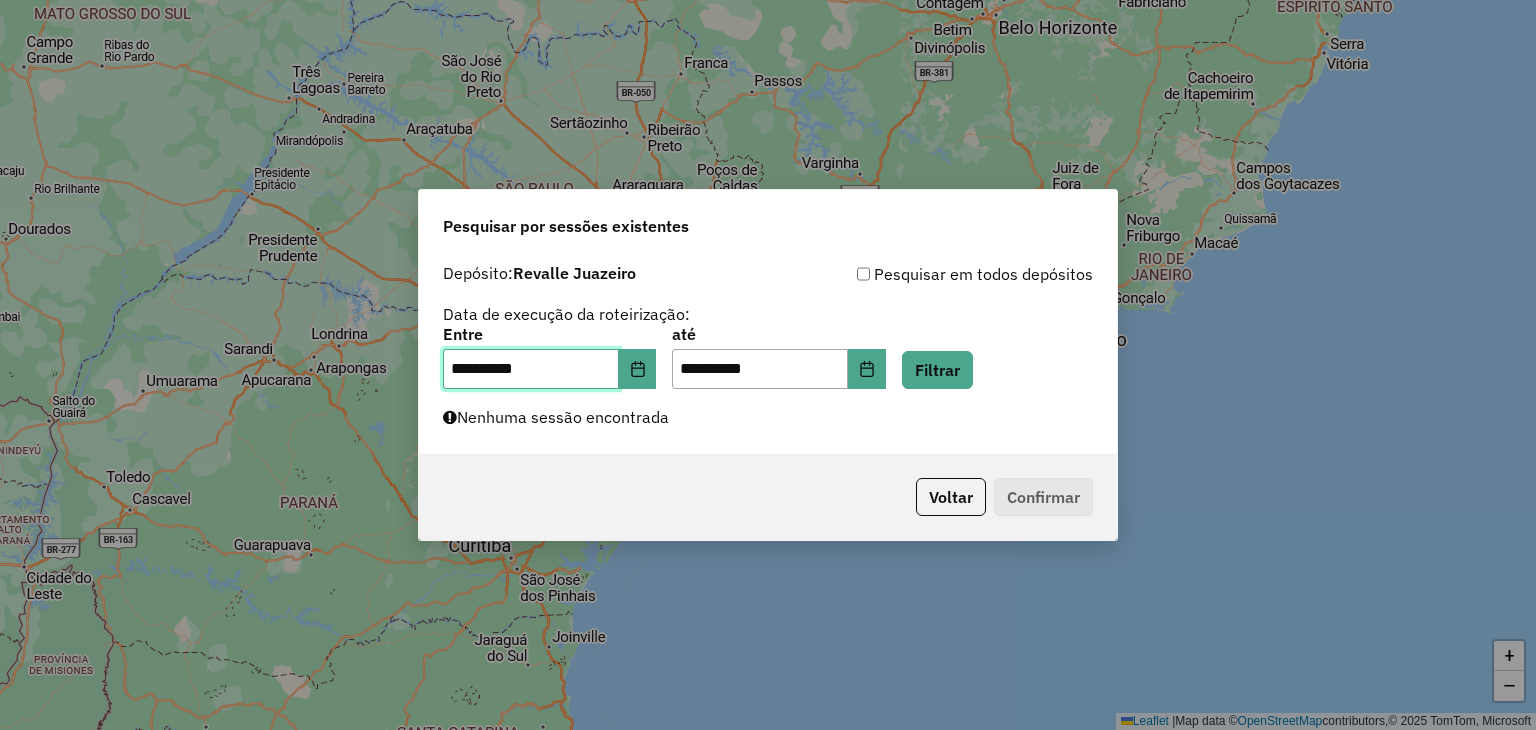 click on "**********" at bounding box center [531, 369] 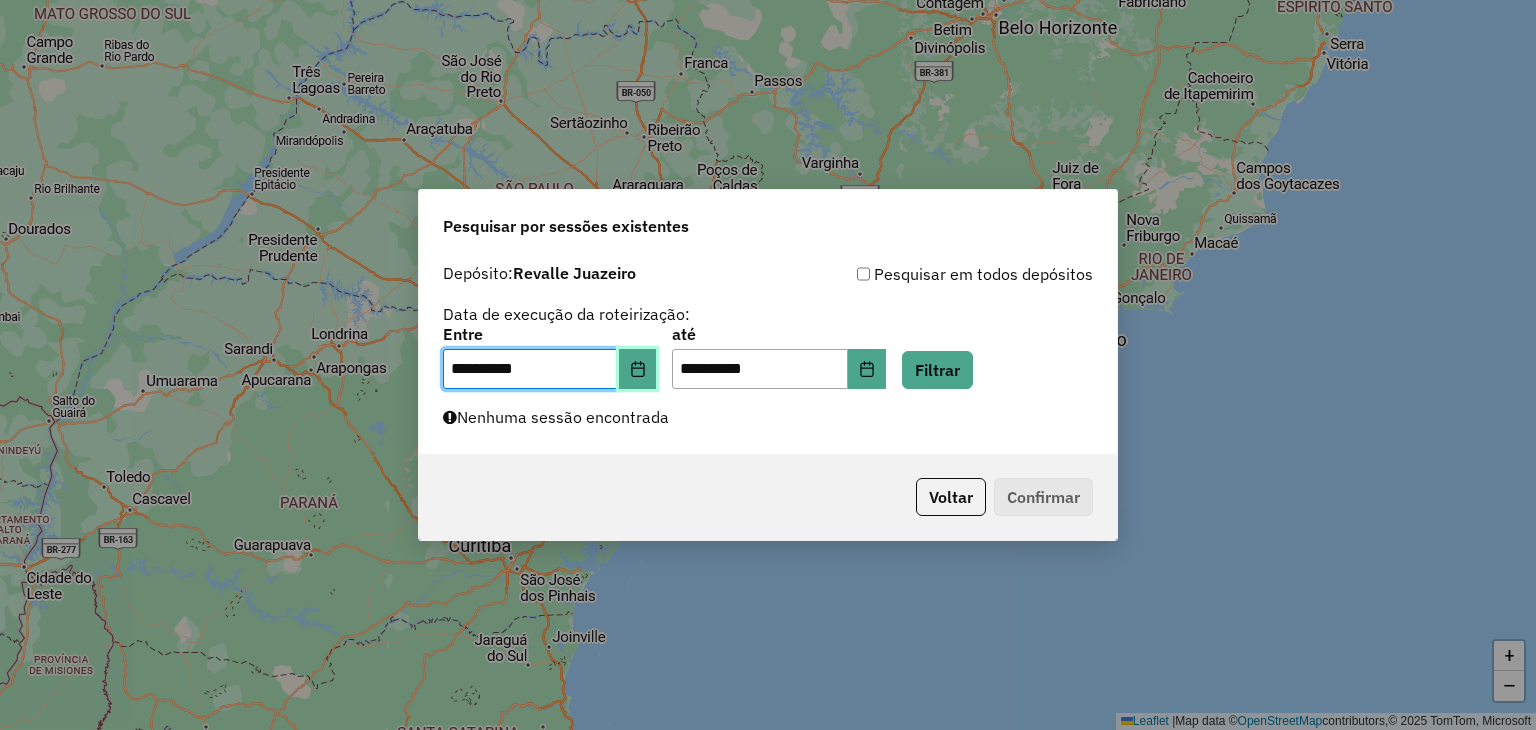click 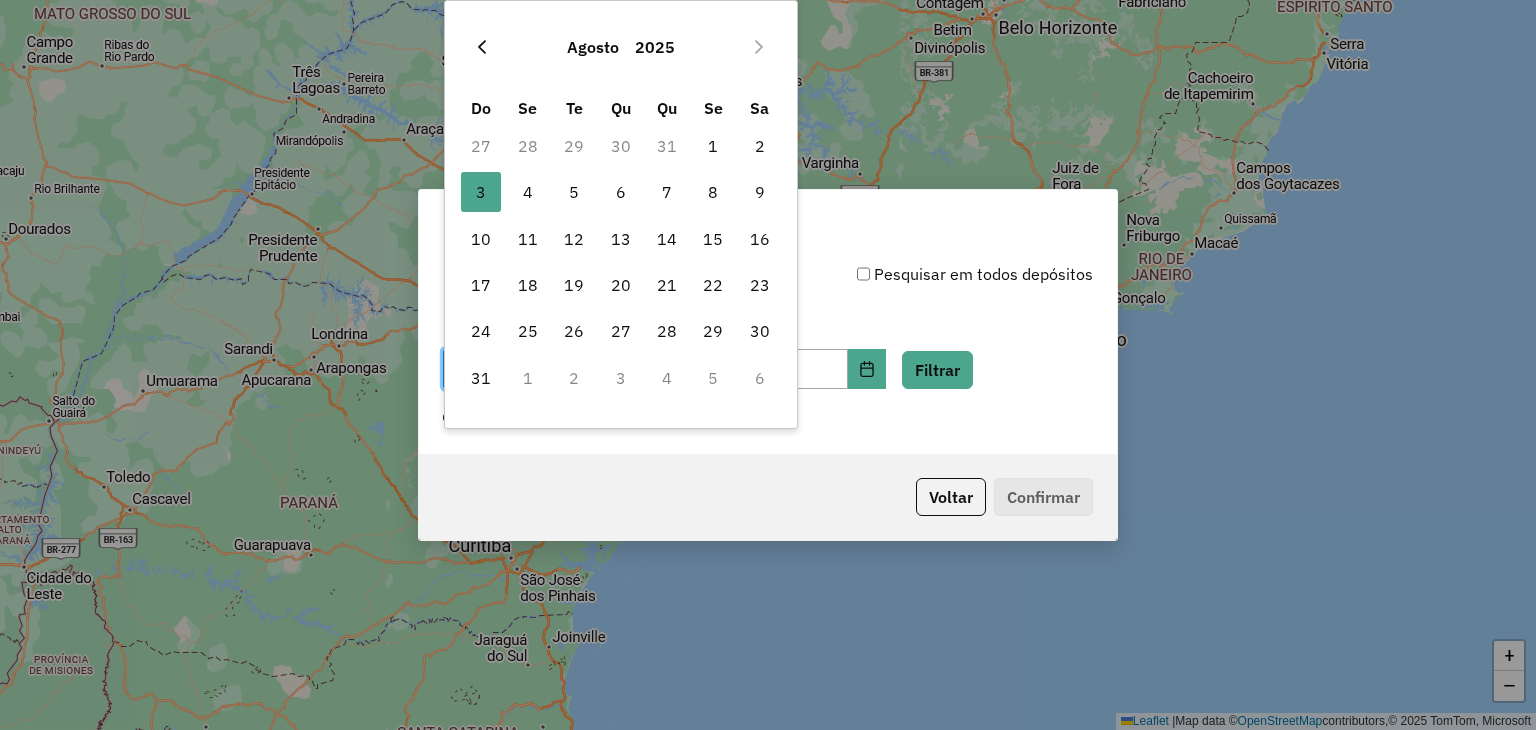 click at bounding box center (482, 47) 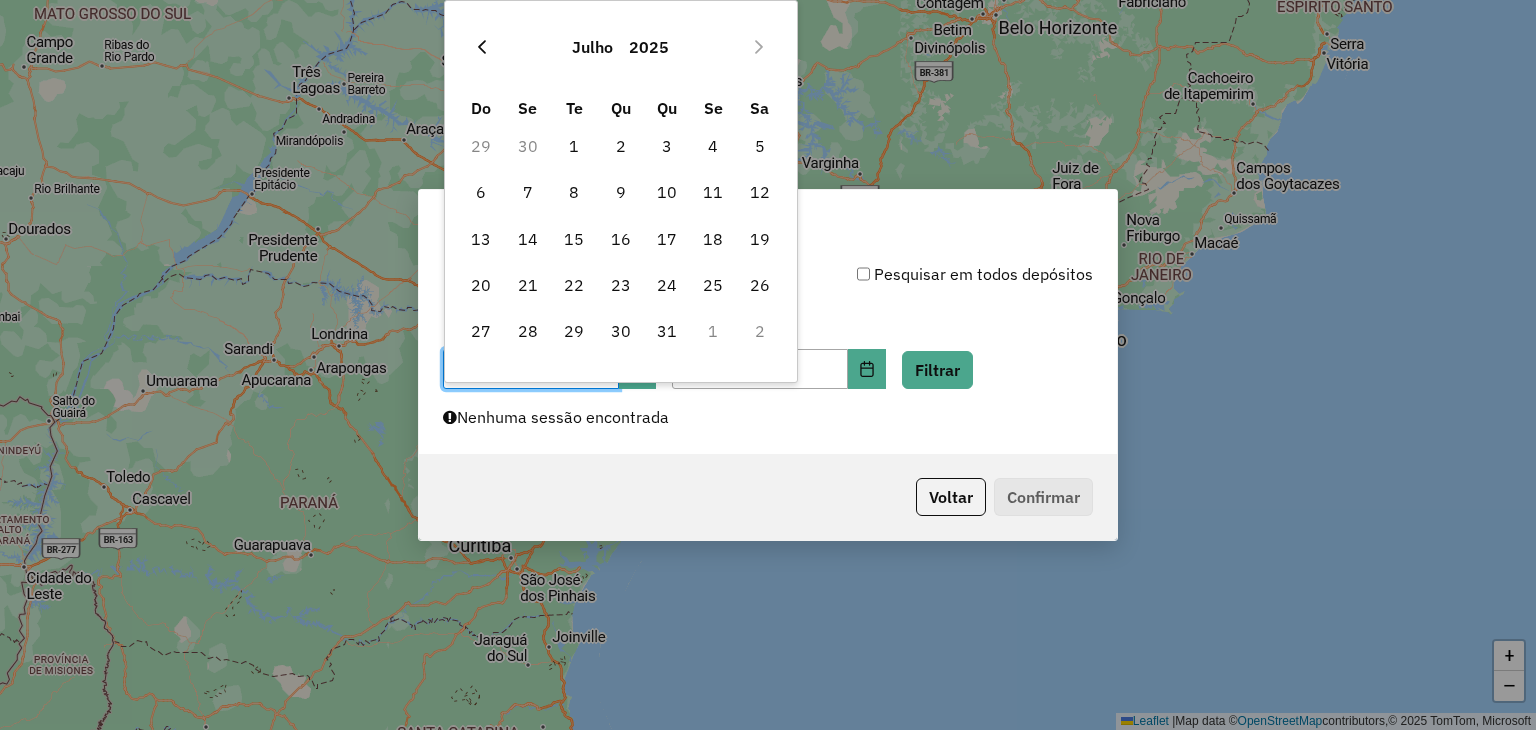 click 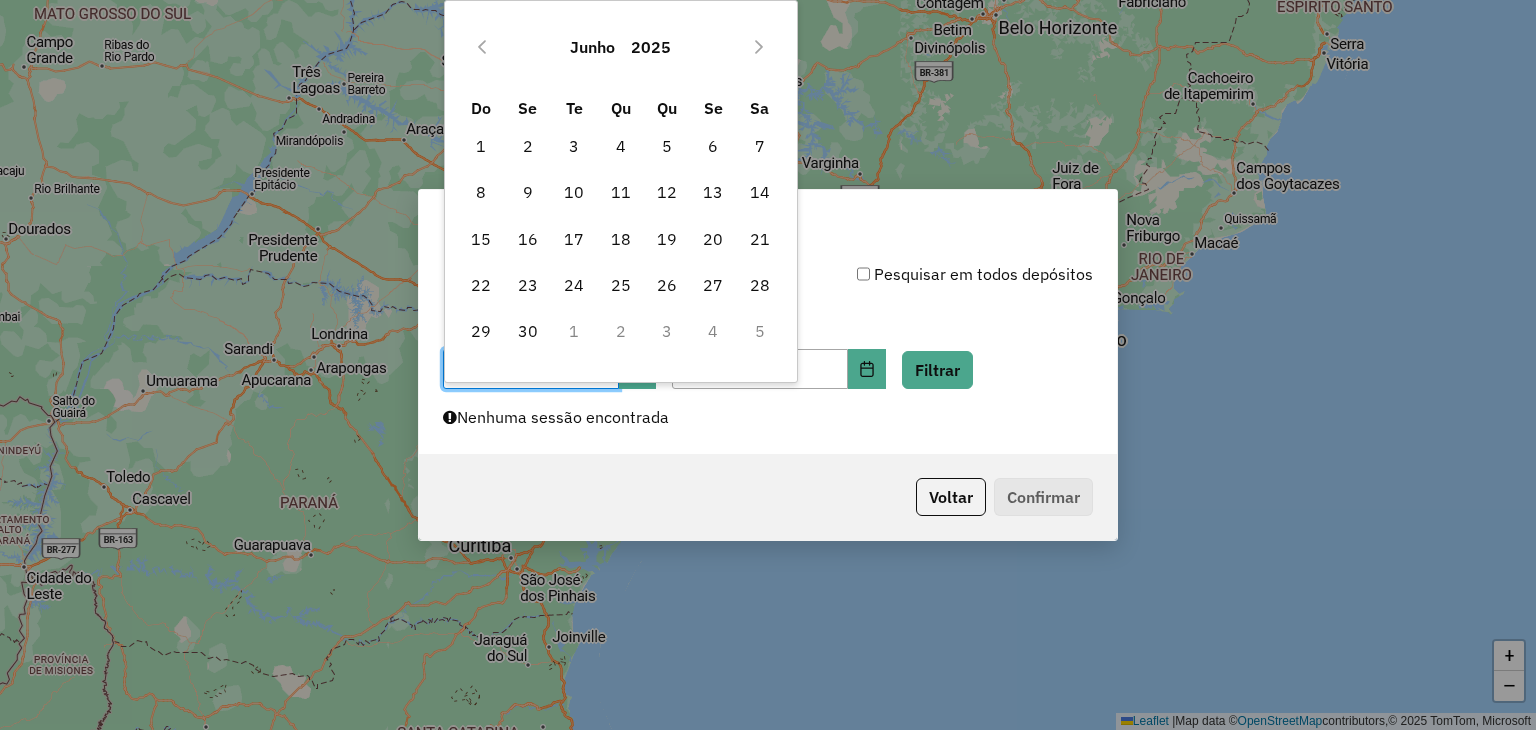 click 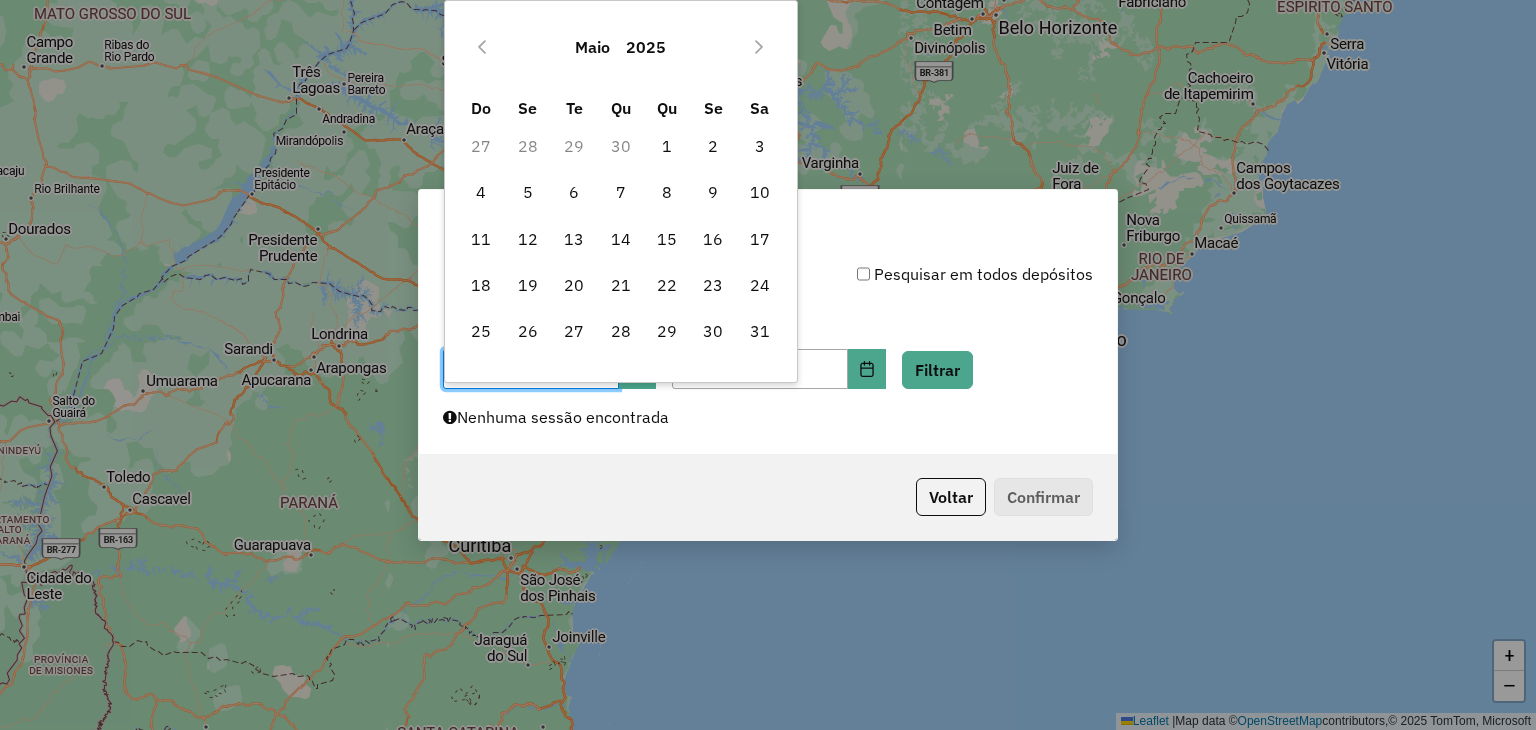 click 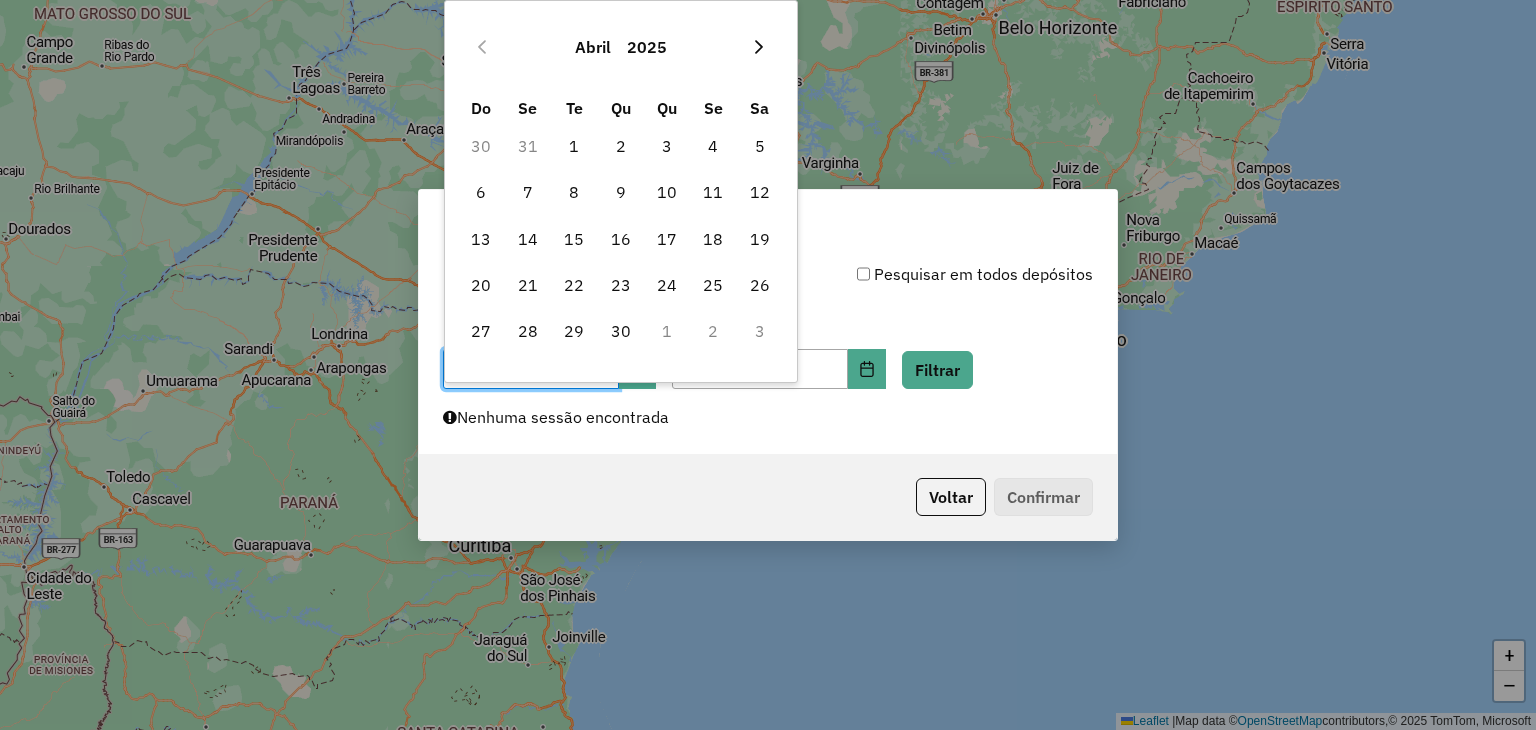 click 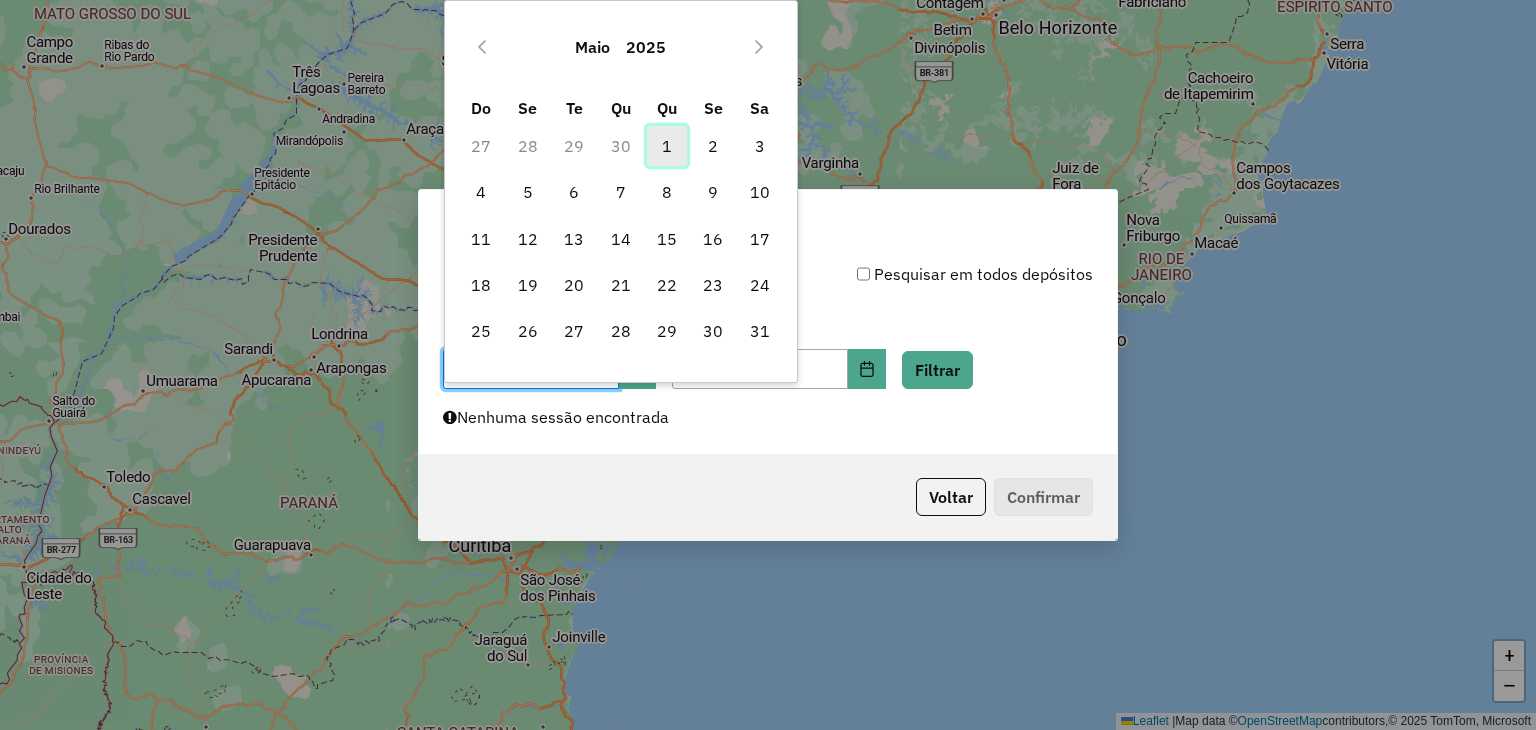 click on "1" at bounding box center (667, 146) 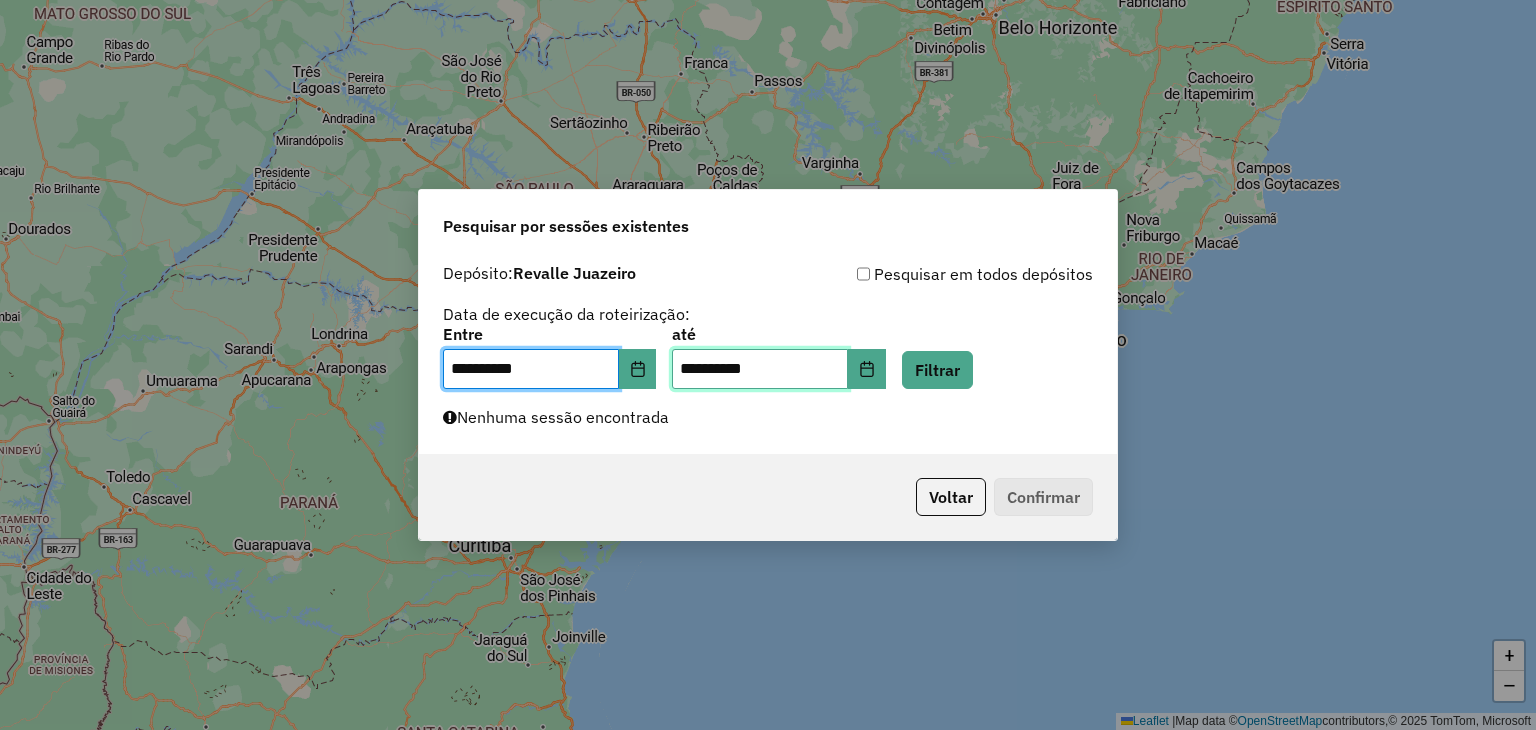click on "**********" at bounding box center [760, 369] 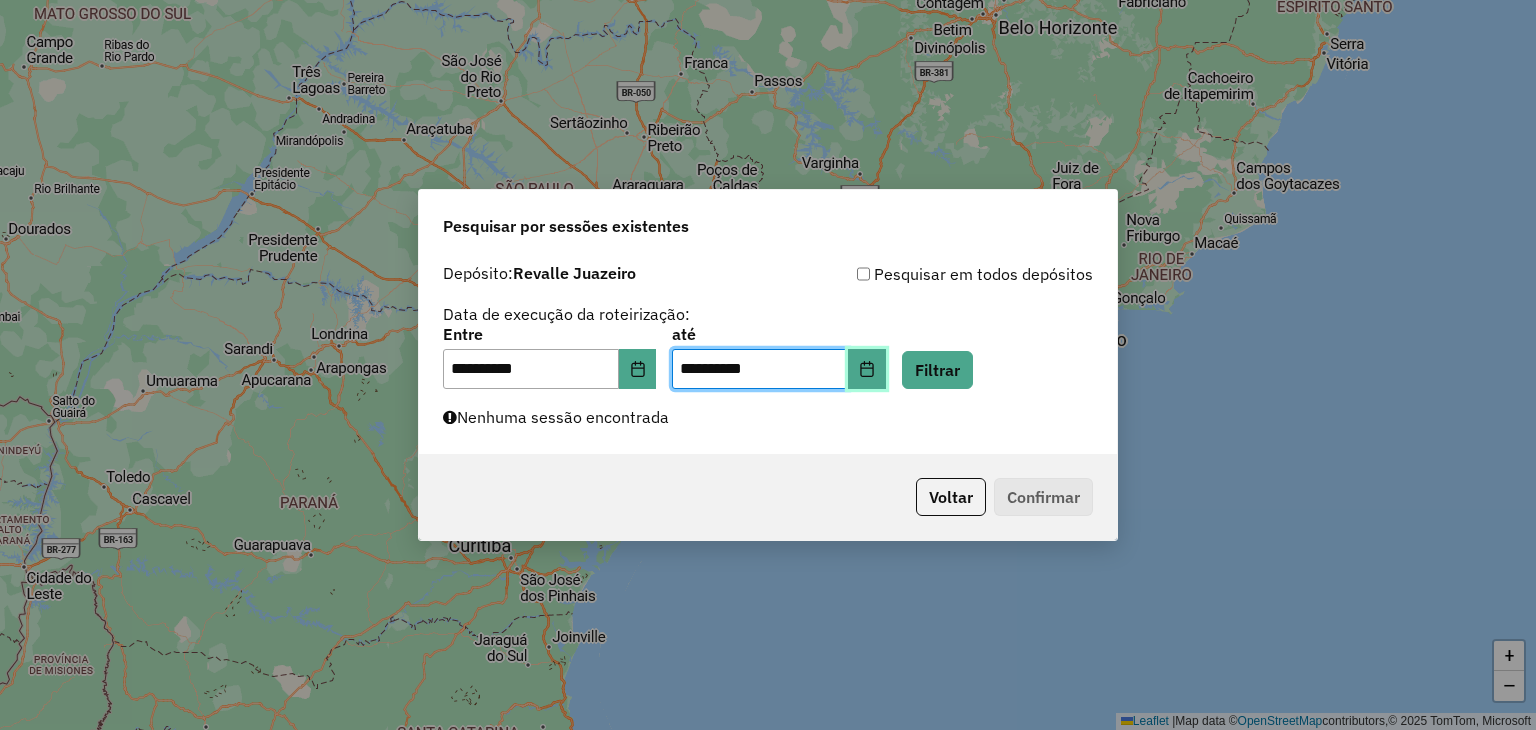 click 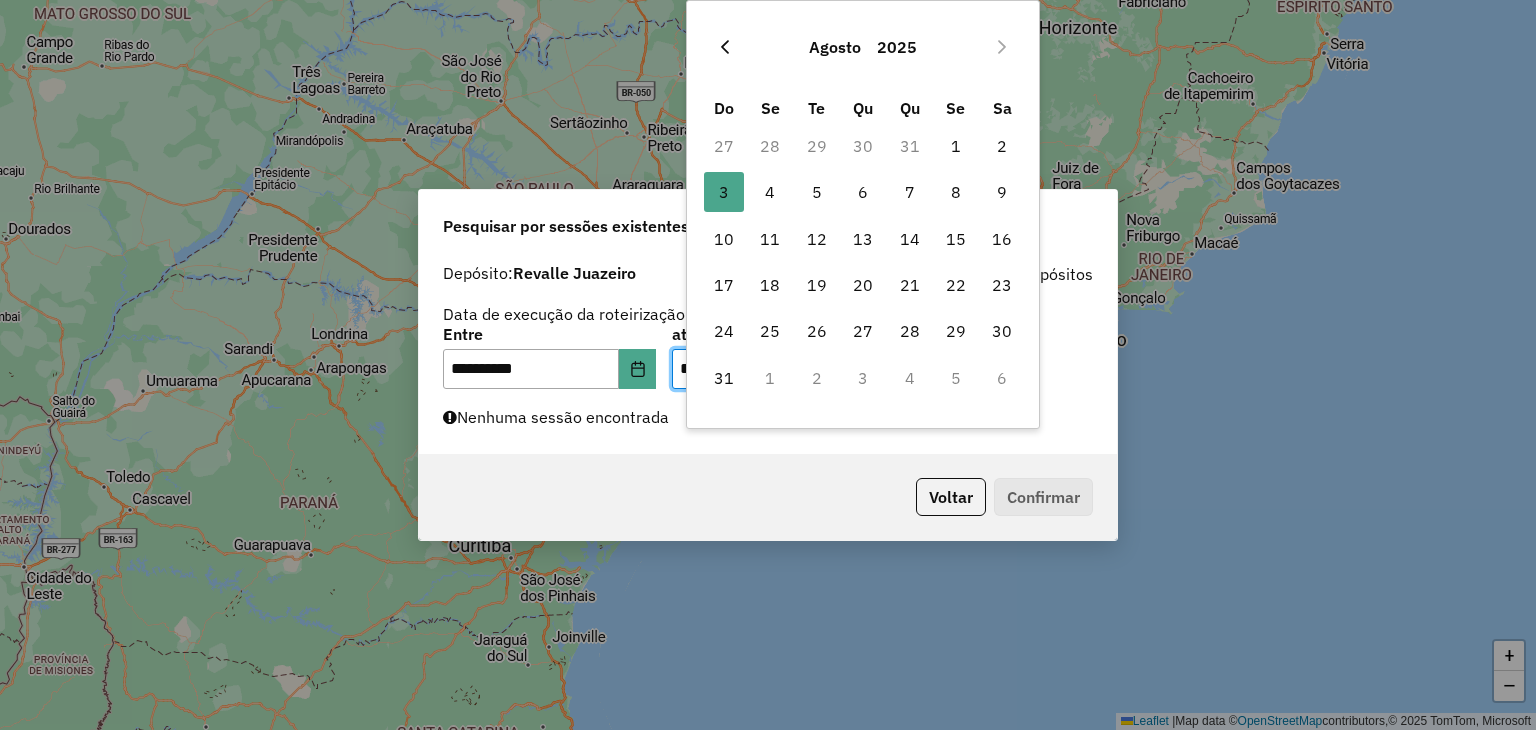 click 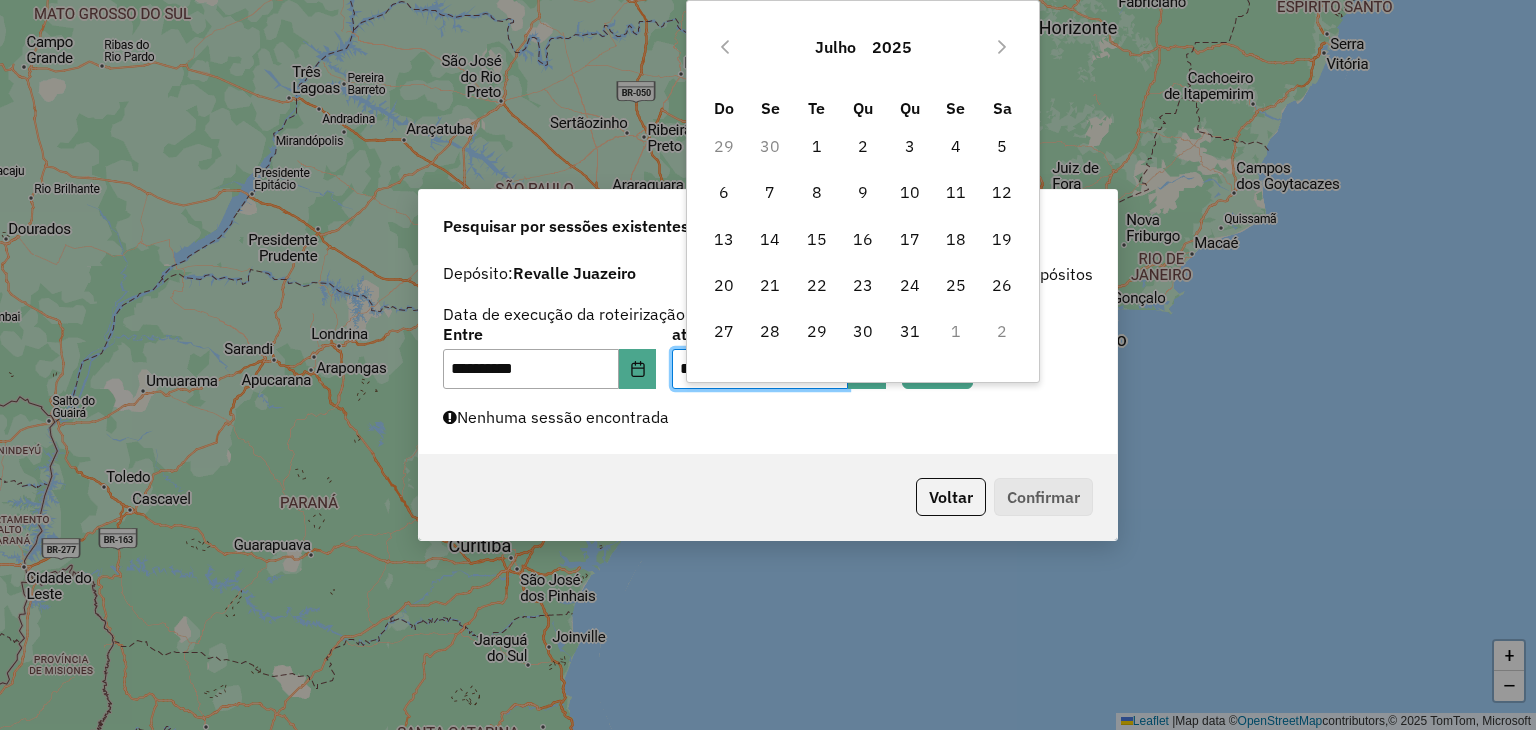 click 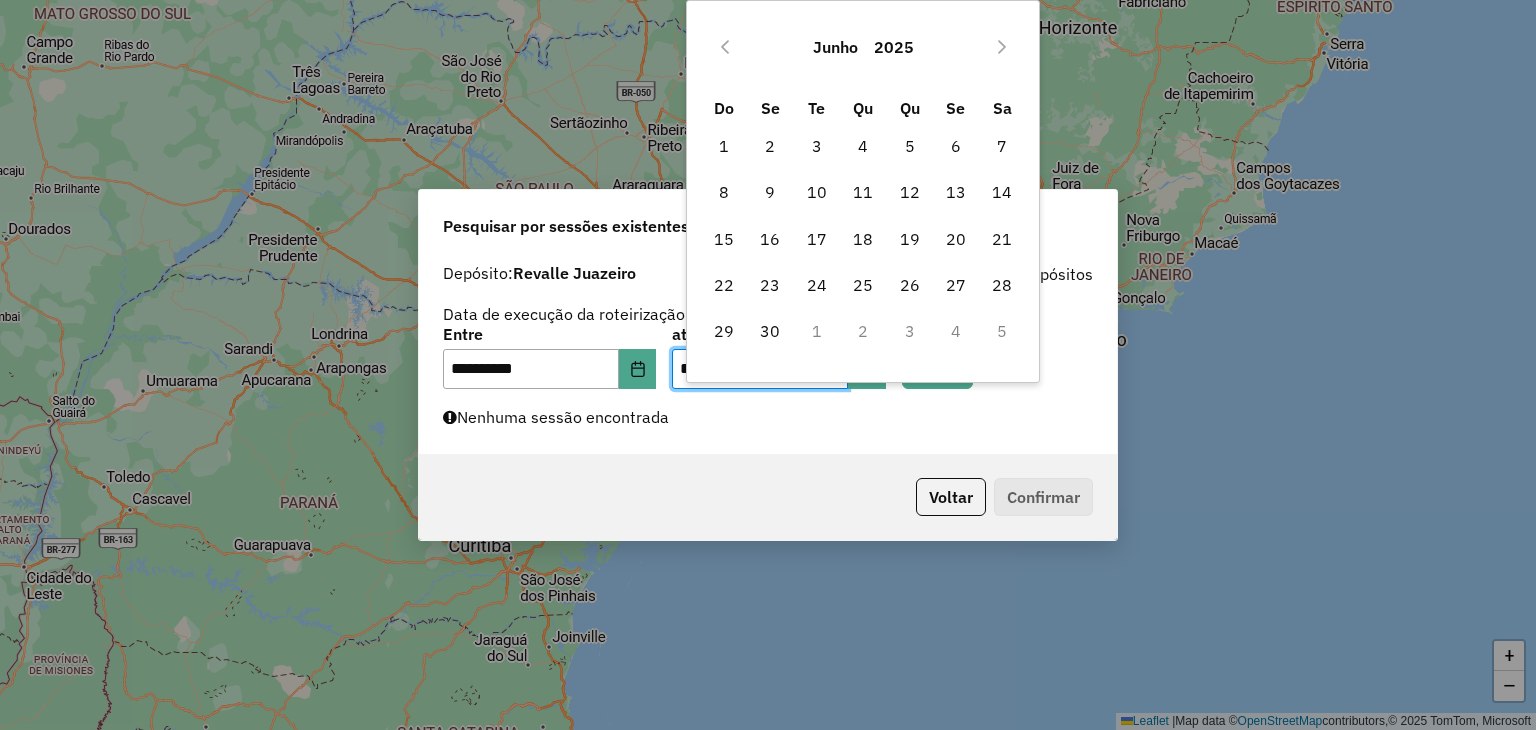 click 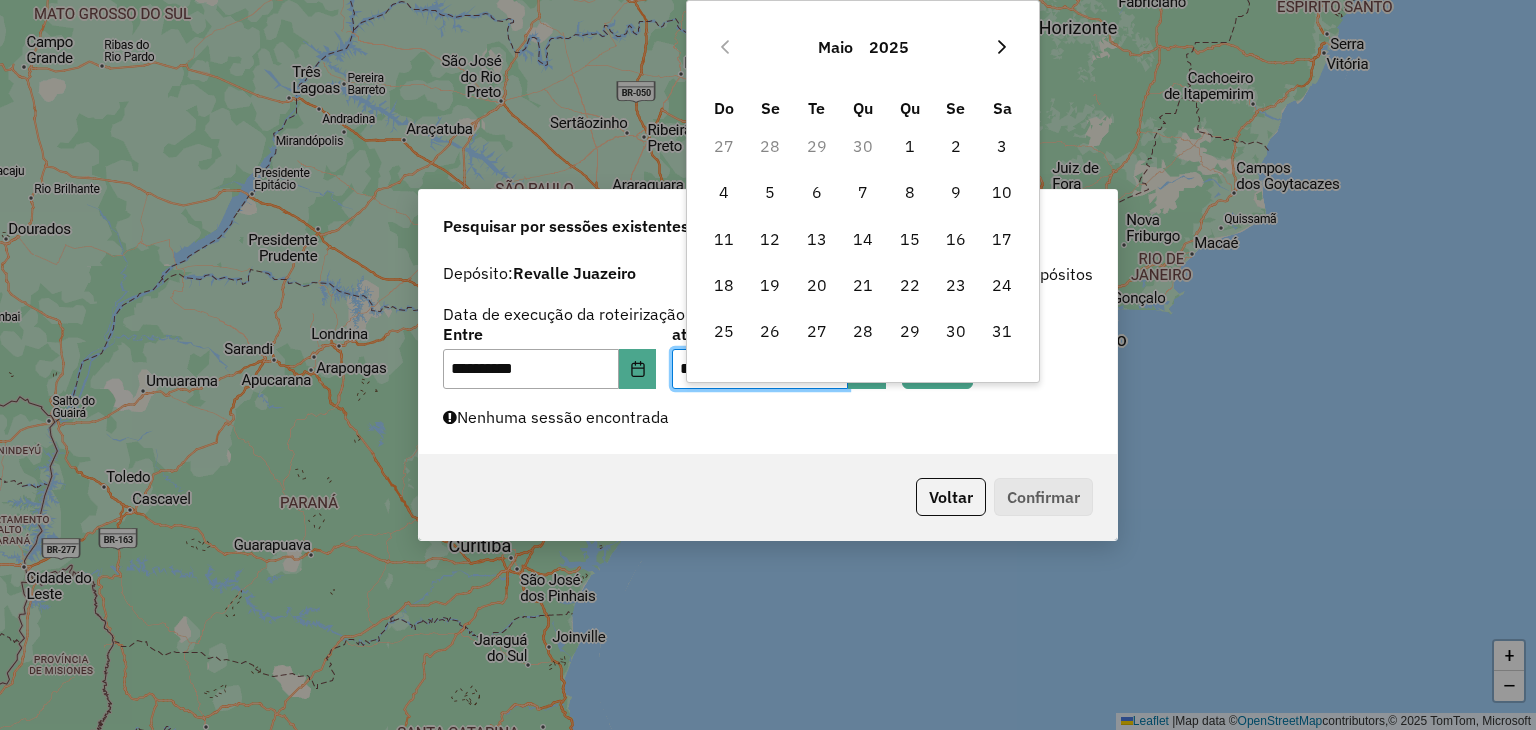 click 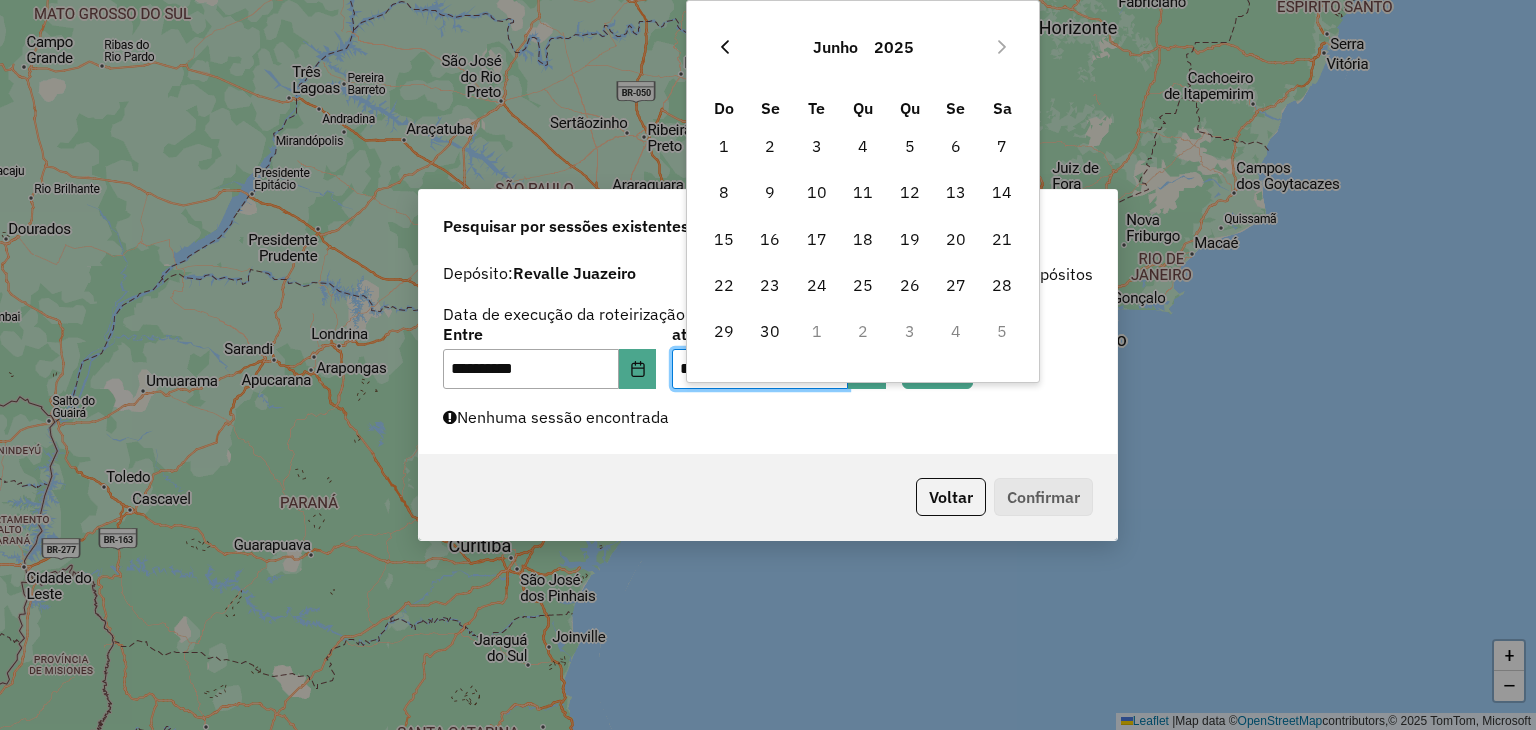 click 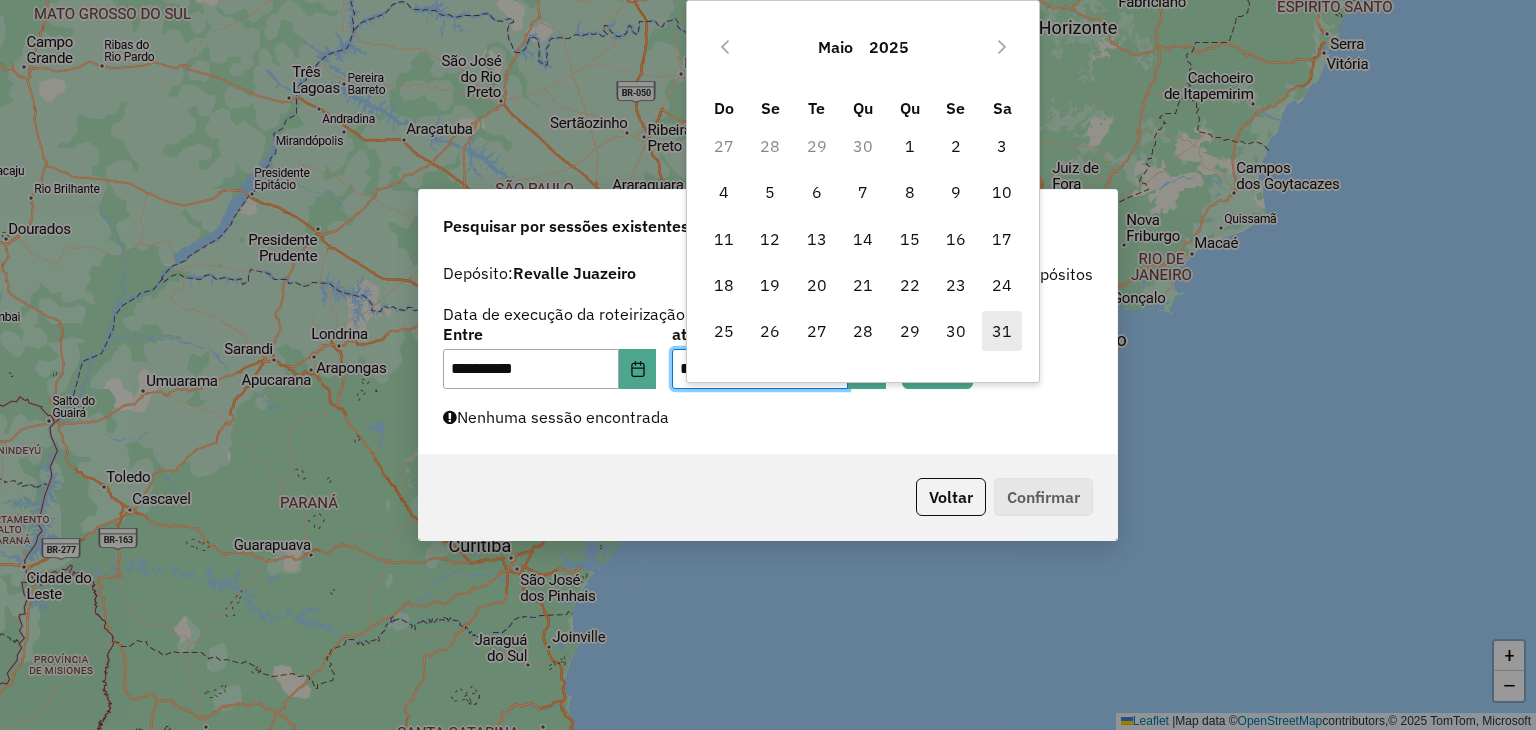 click on "31" at bounding box center [1002, 331] 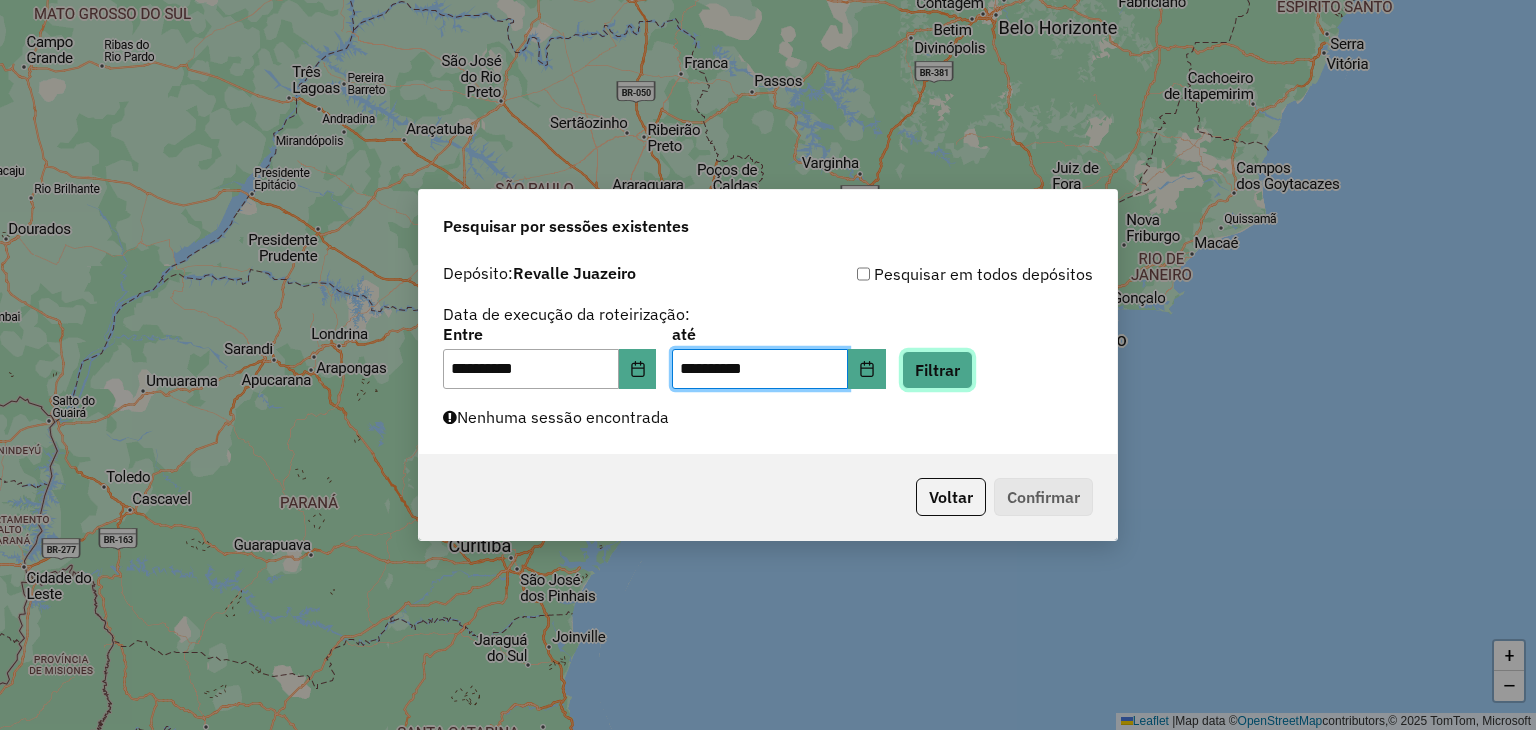 click on "Filtrar" 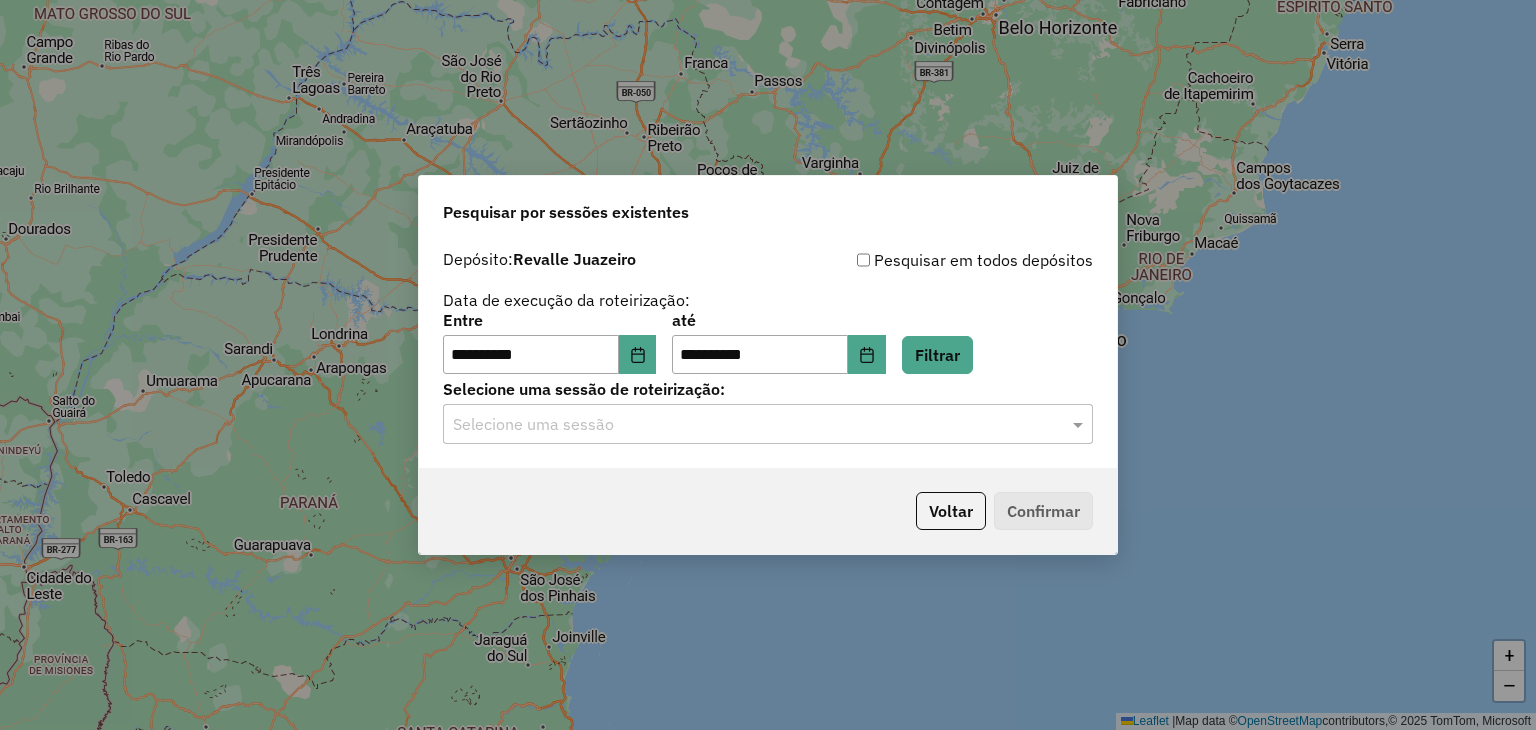 click 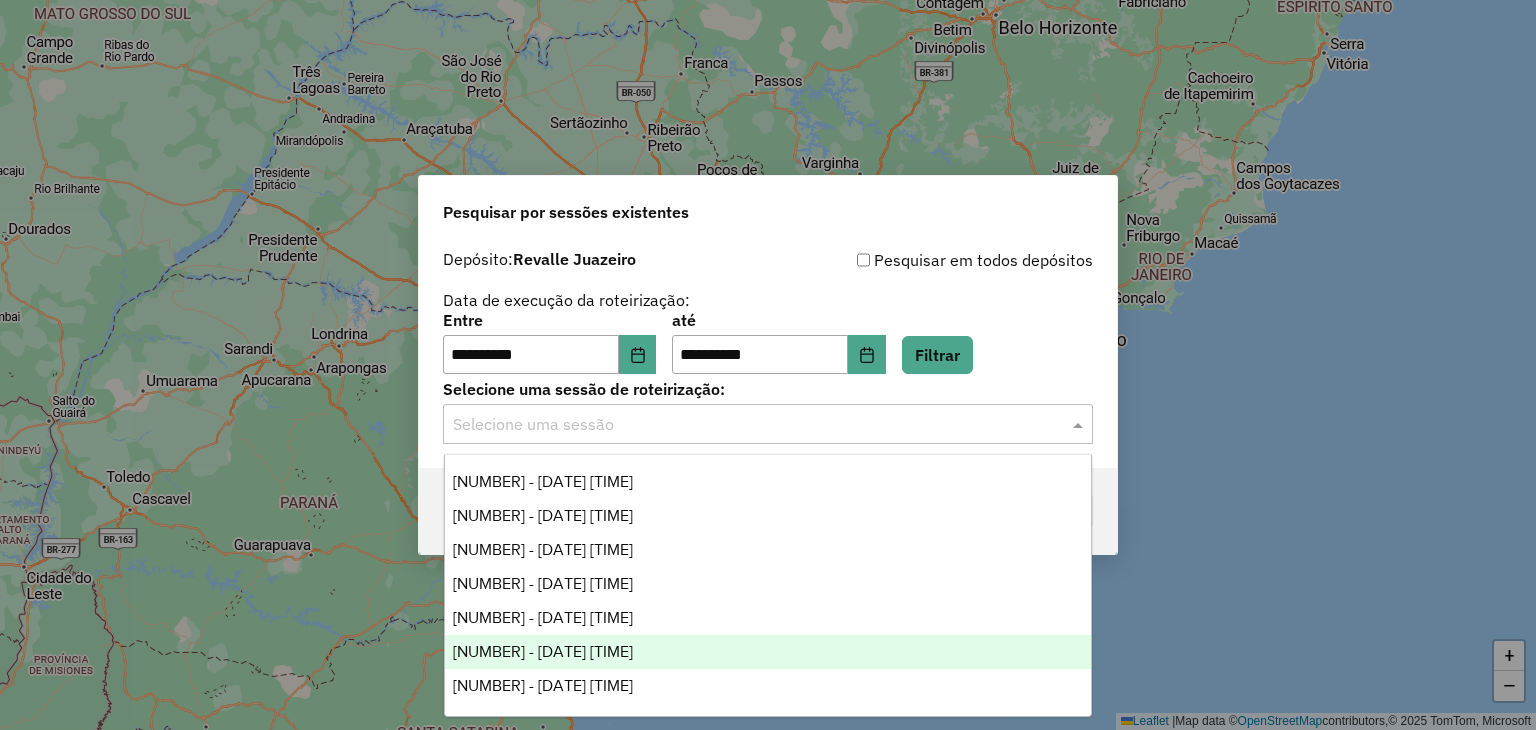 click on "933958 - 07/05/2025 21:08" at bounding box center [768, 652] 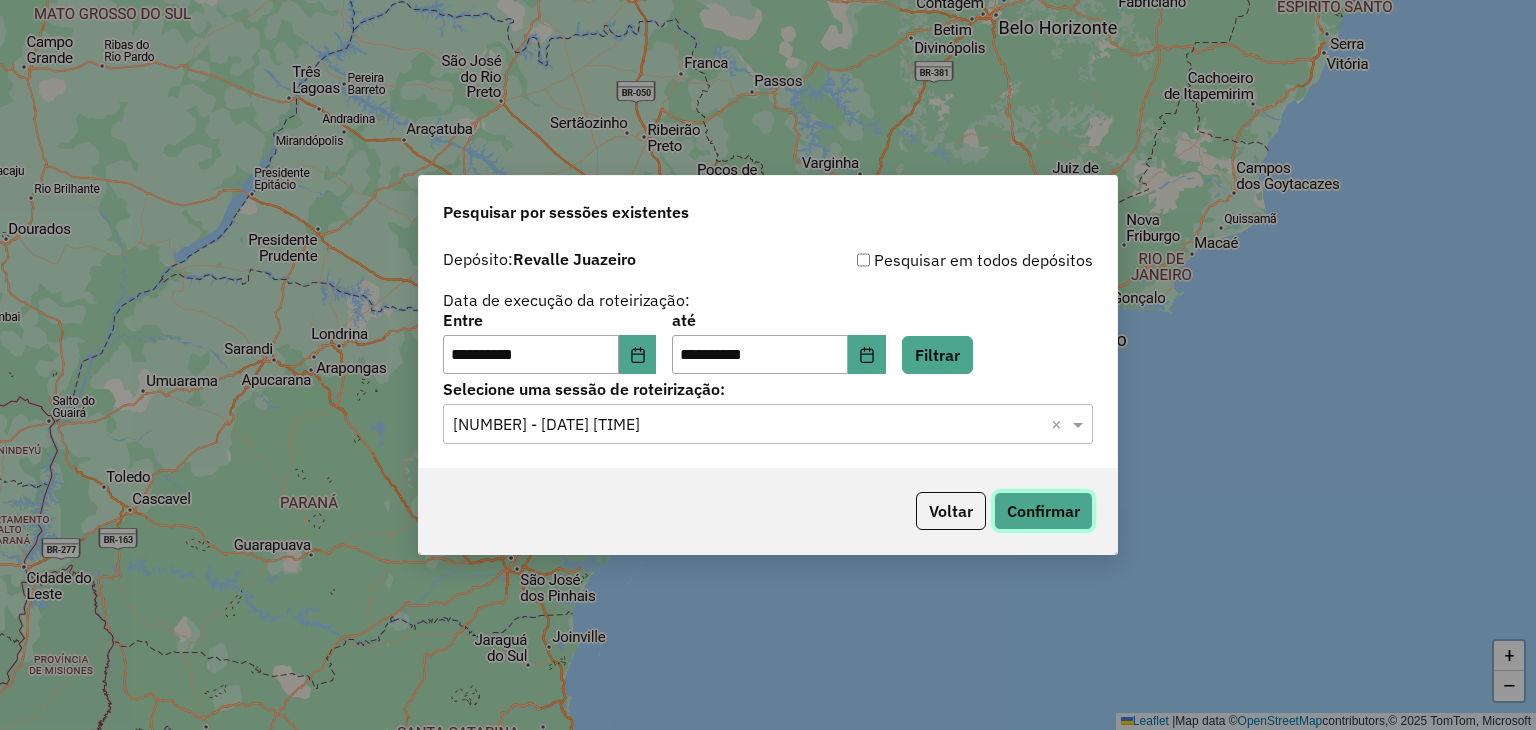 click on "Confirmar" 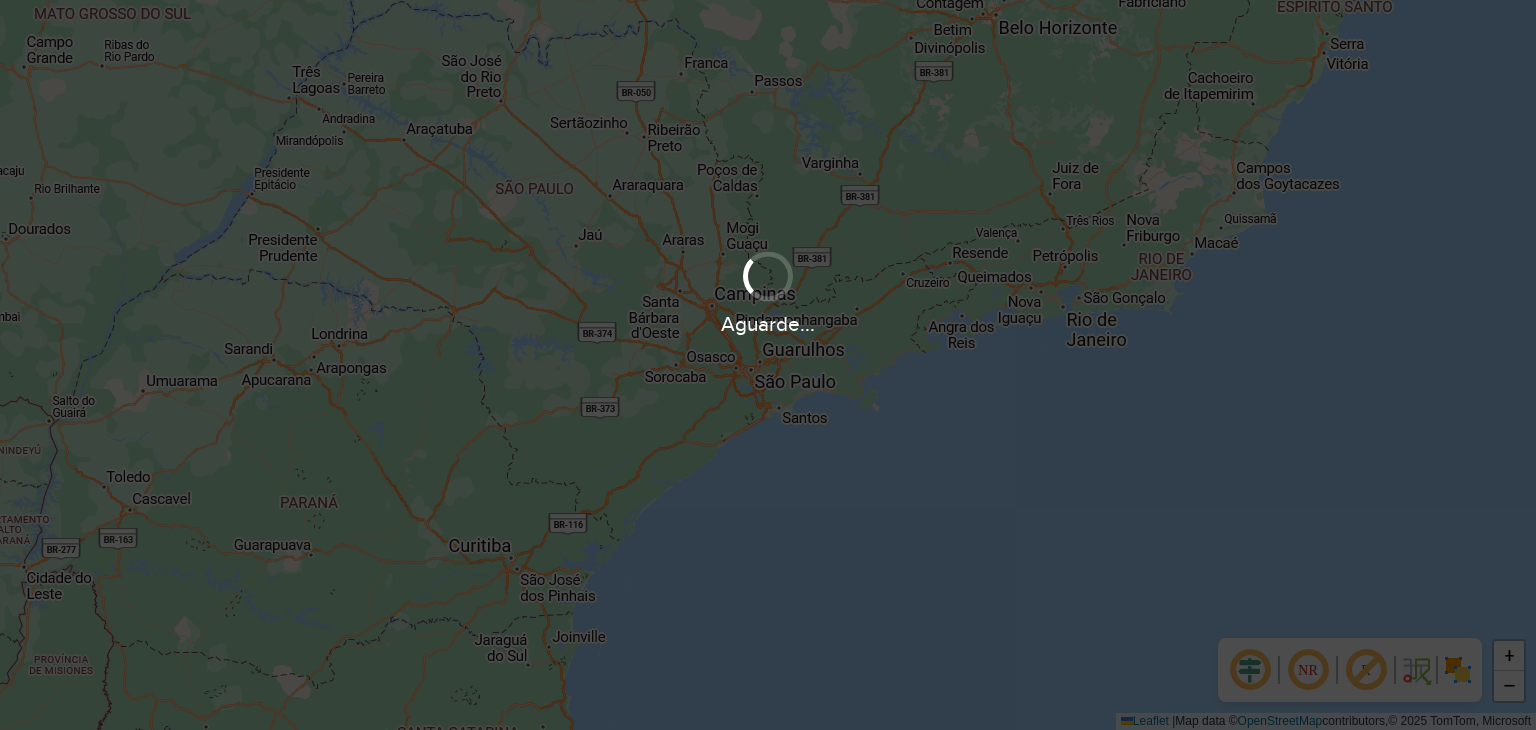 scroll, scrollTop: 0, scrollLeft: 0, axis: both 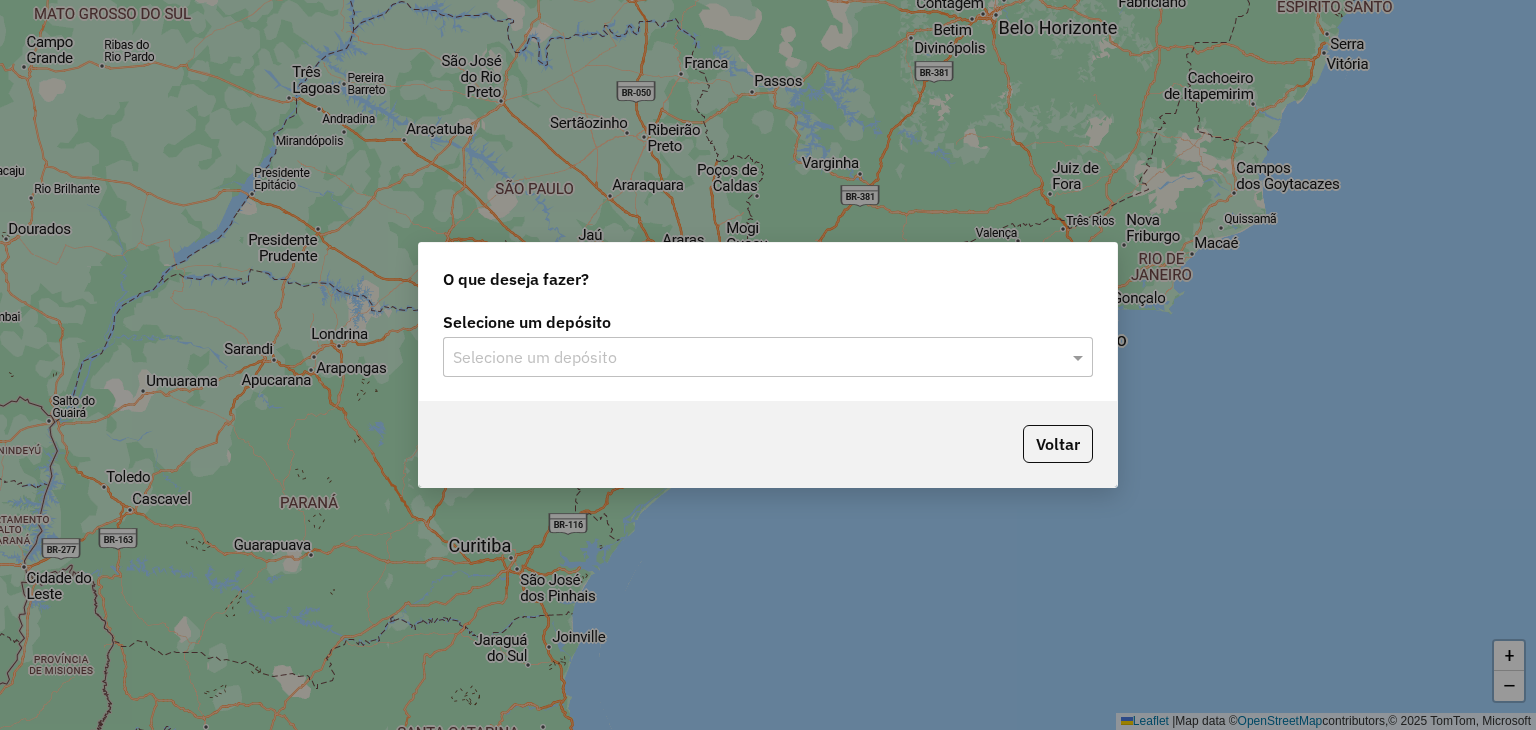 click 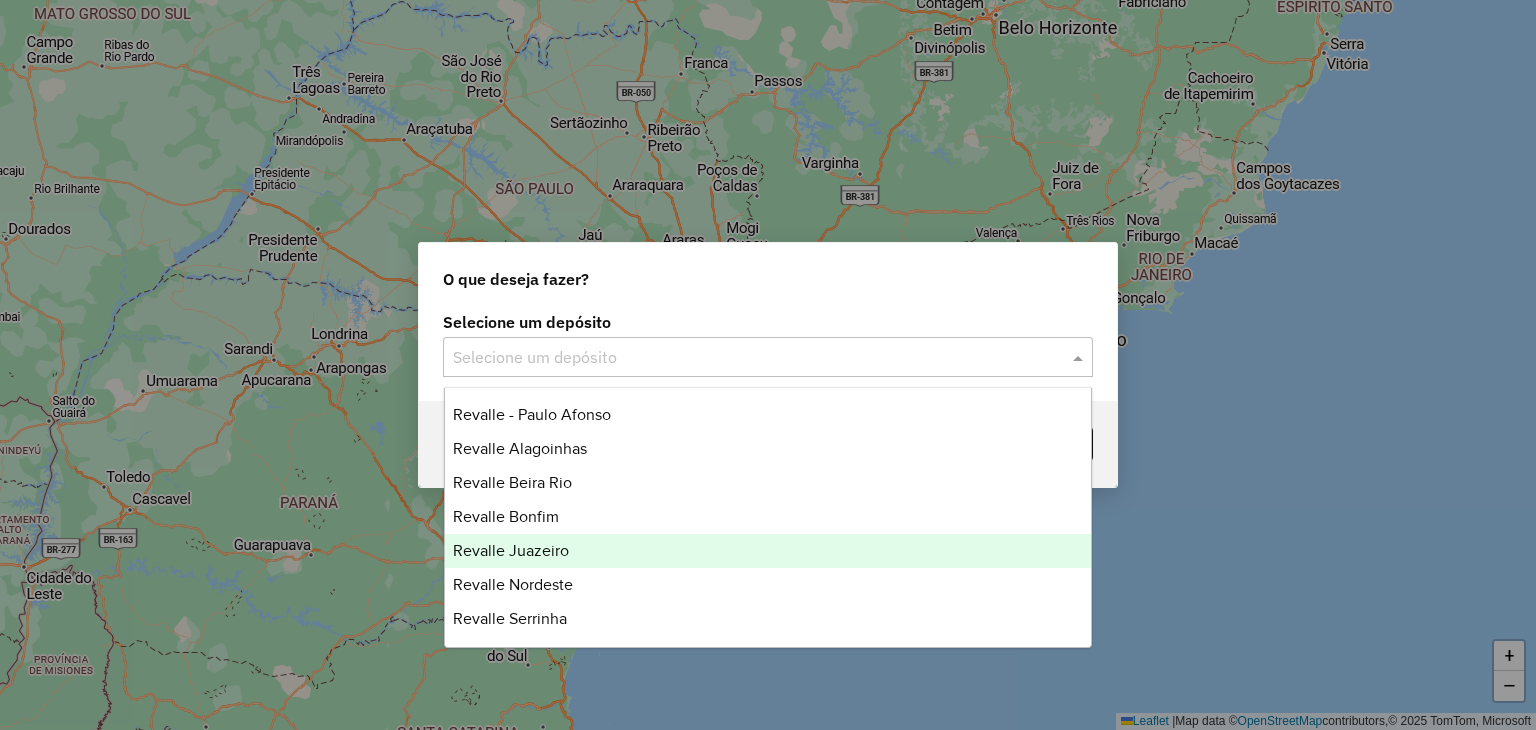 click on "Revalle Juazeiro" at bounding box center [768, 551] 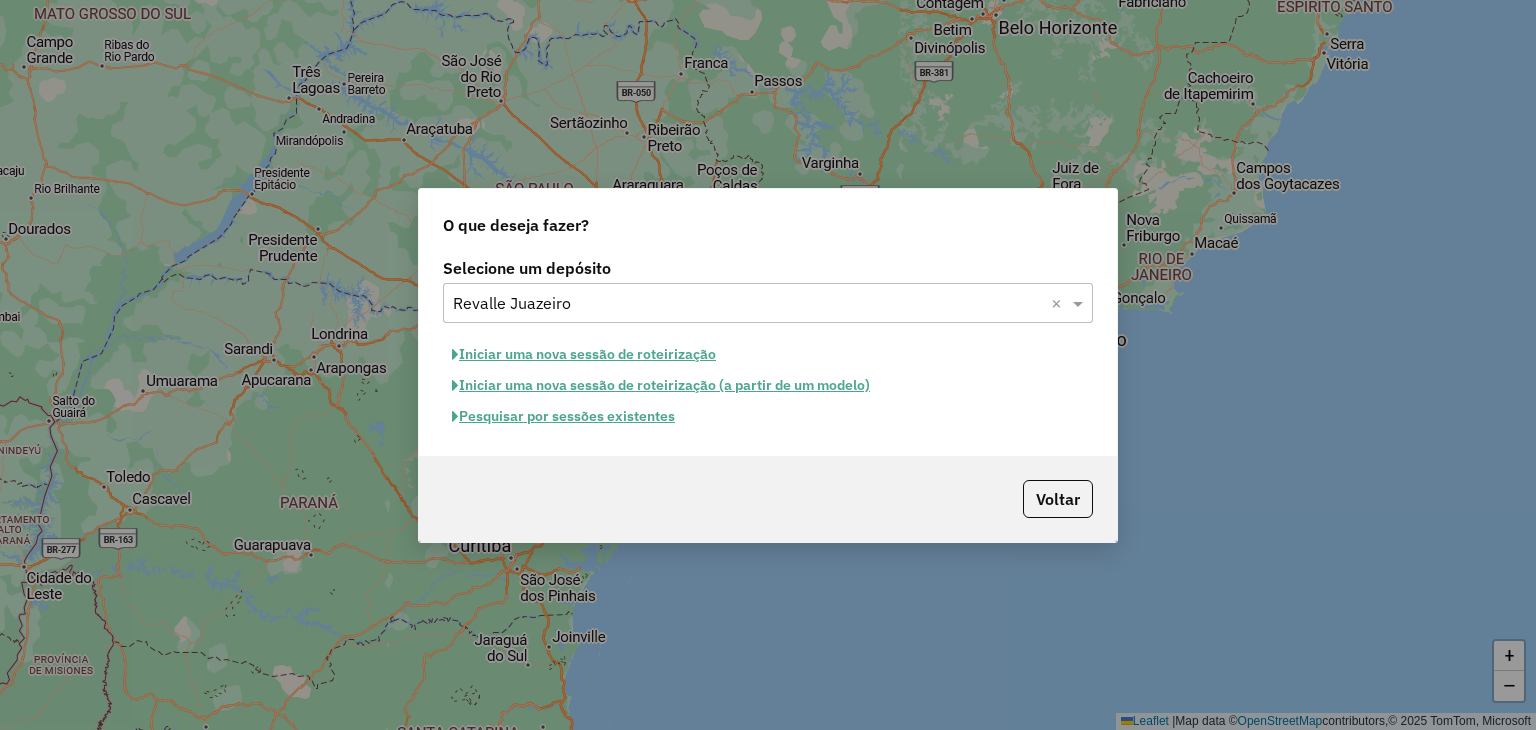 click on "Iniciar uma nova sessão de roteirização" 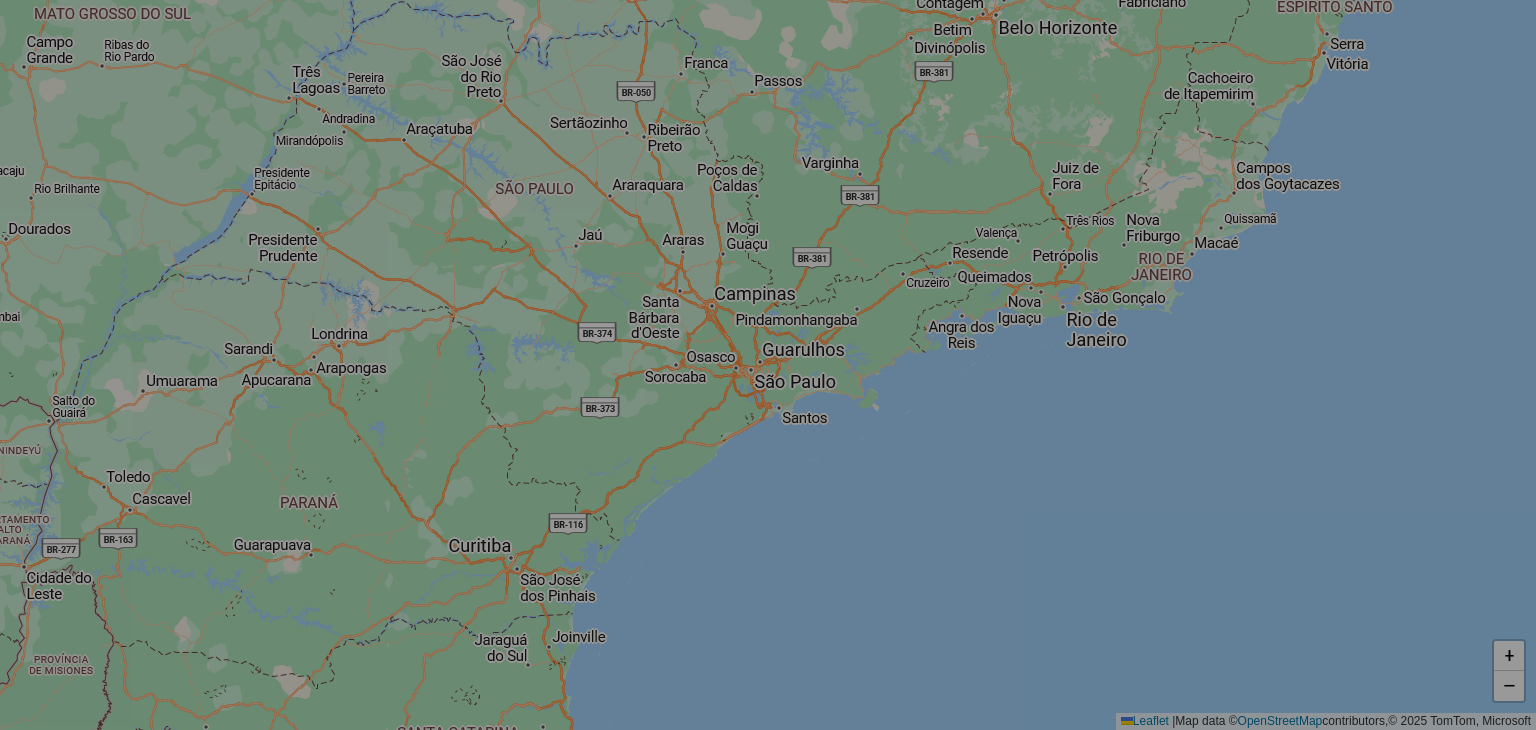 select on "*" 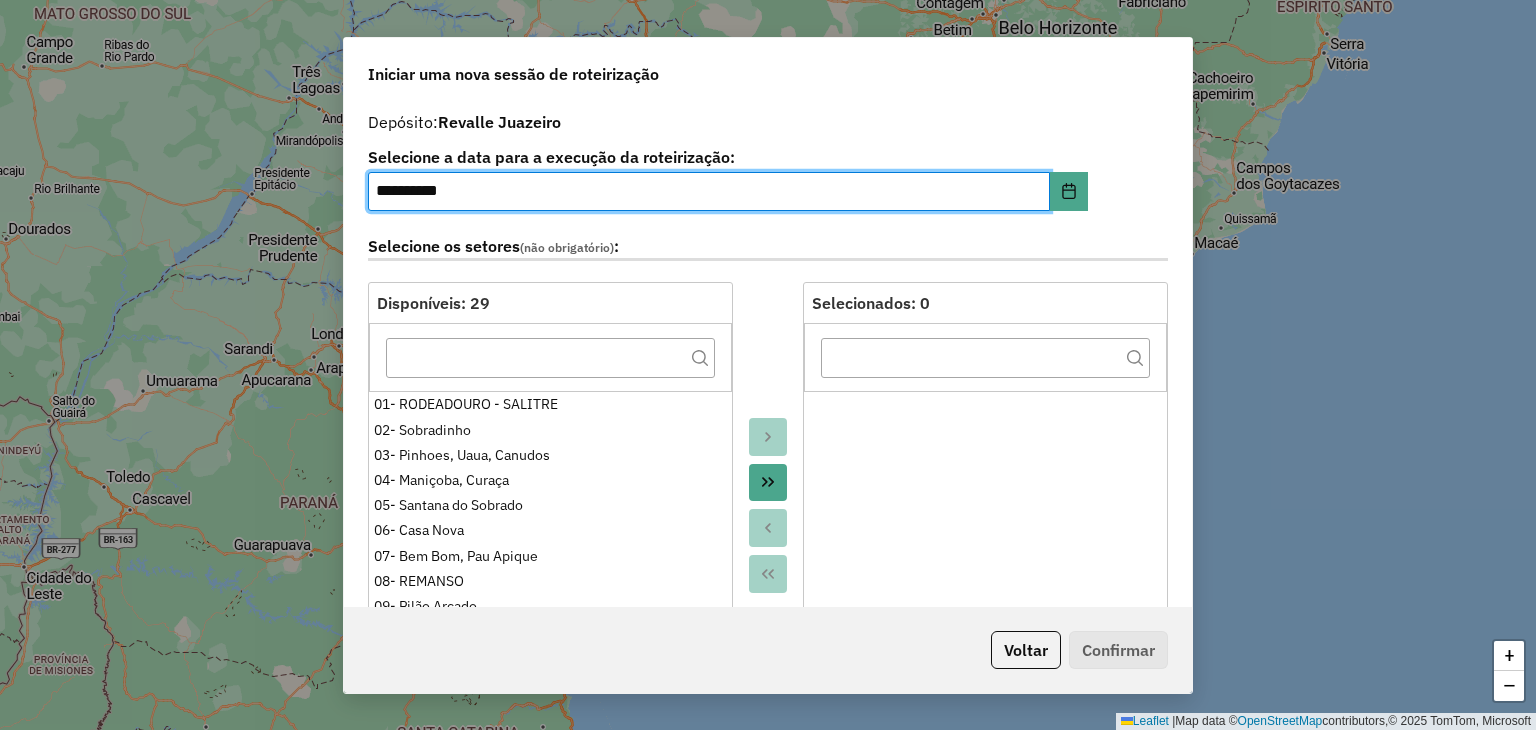 click on "**********" at bounding box center [709, 192] 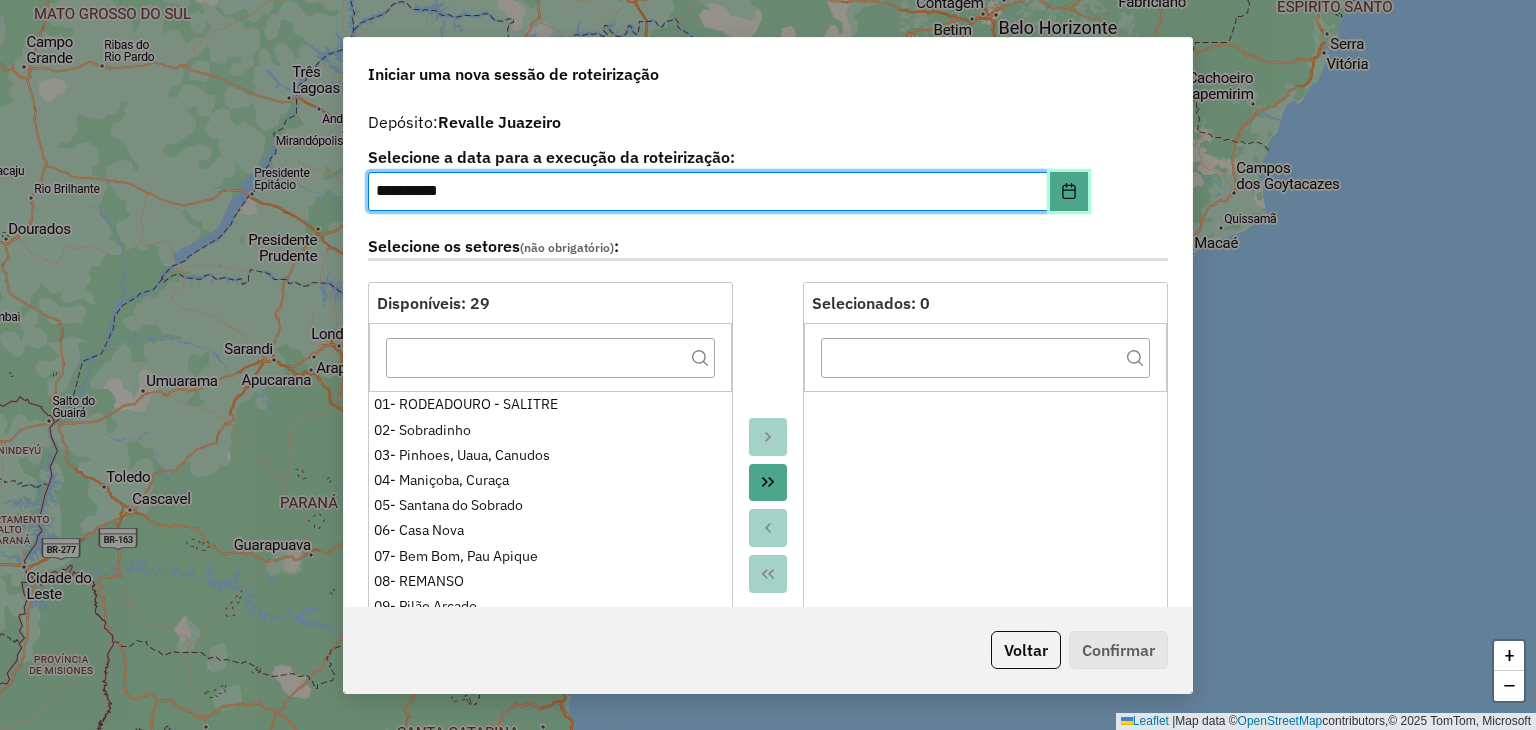 click 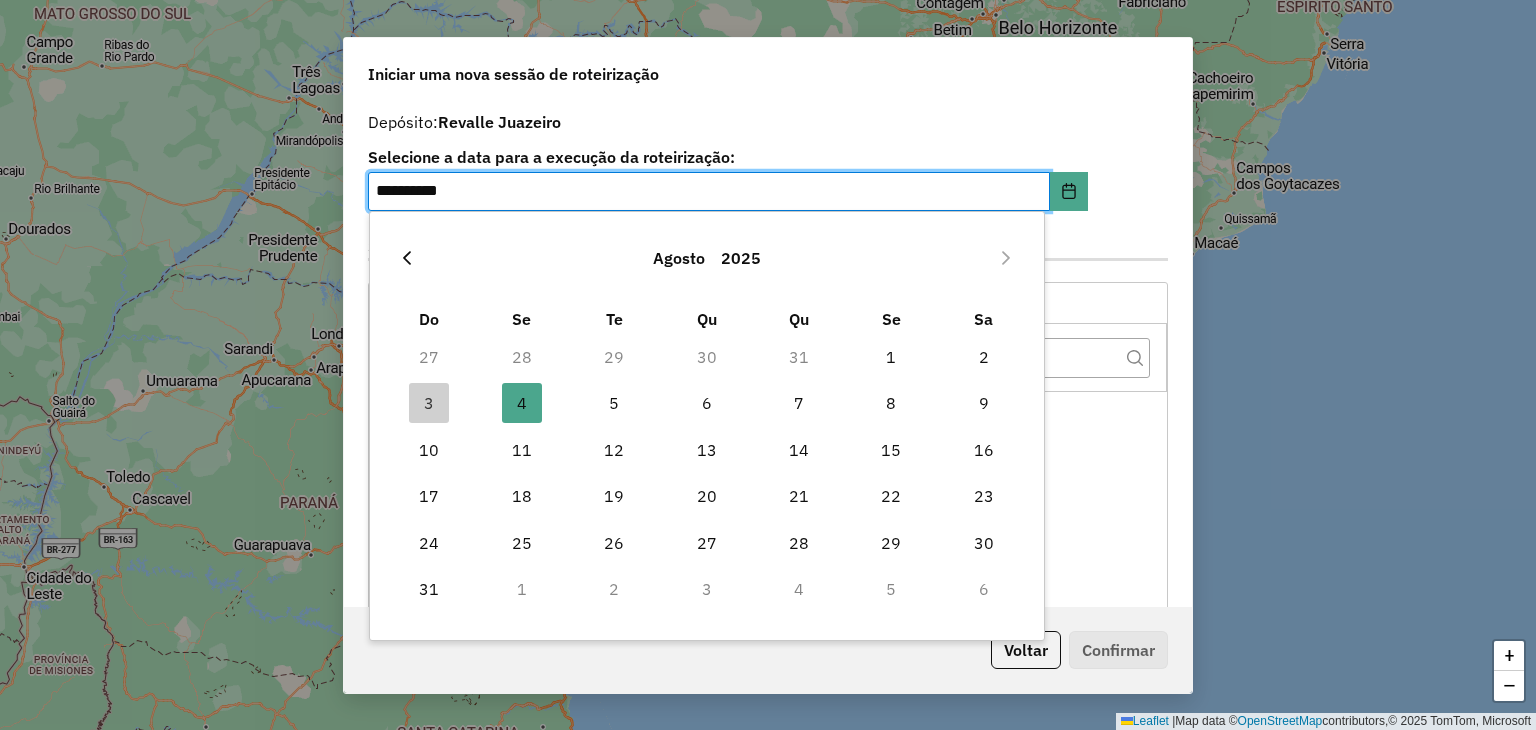 click 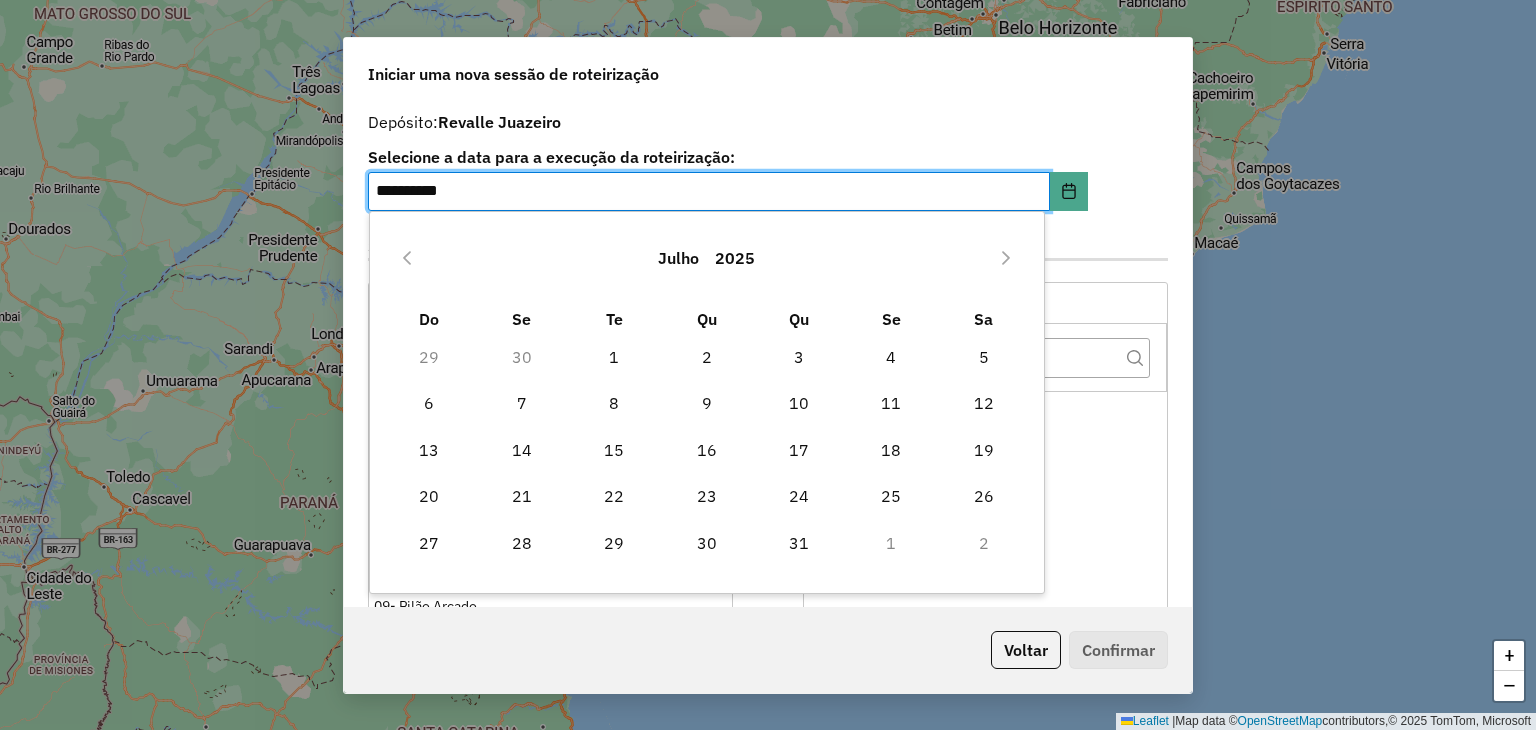 click 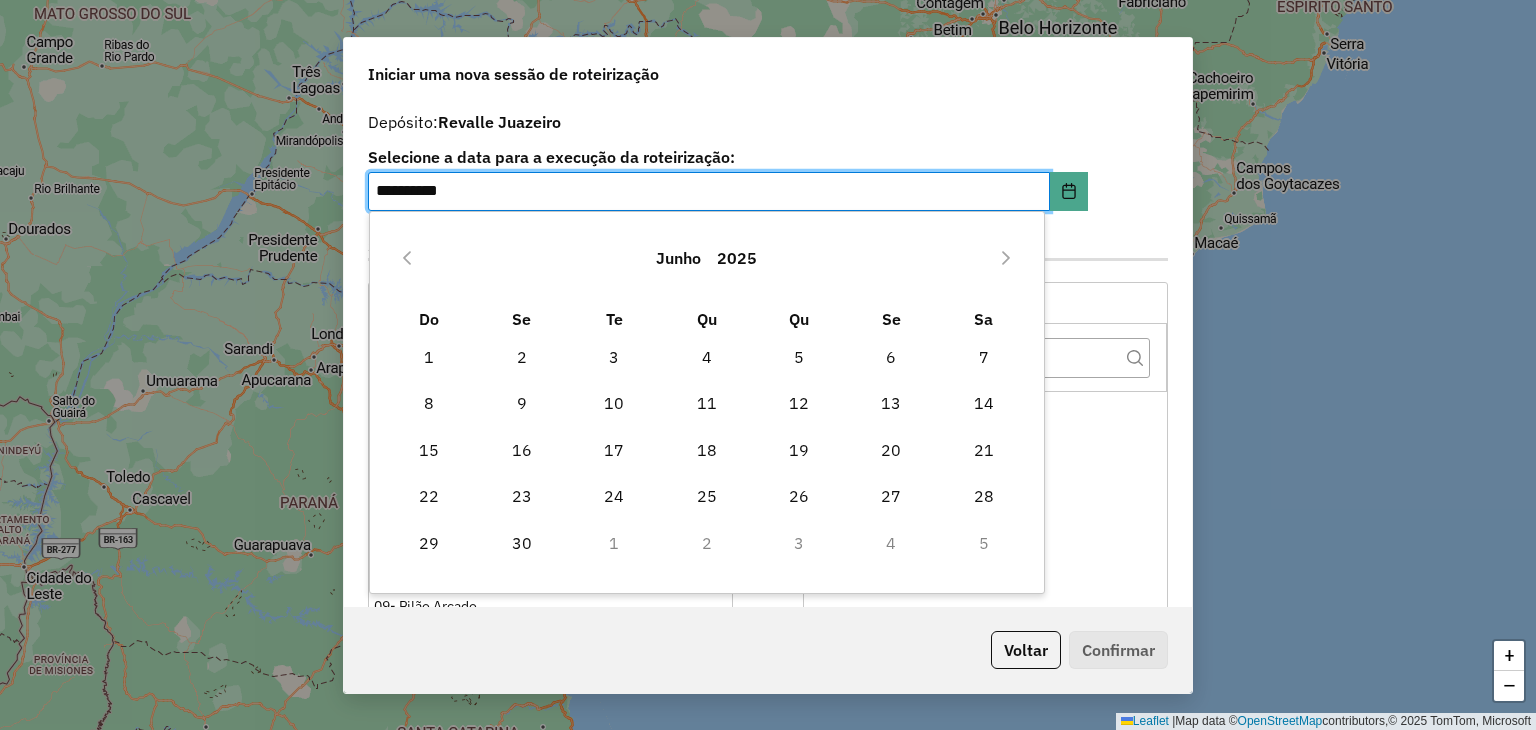 click 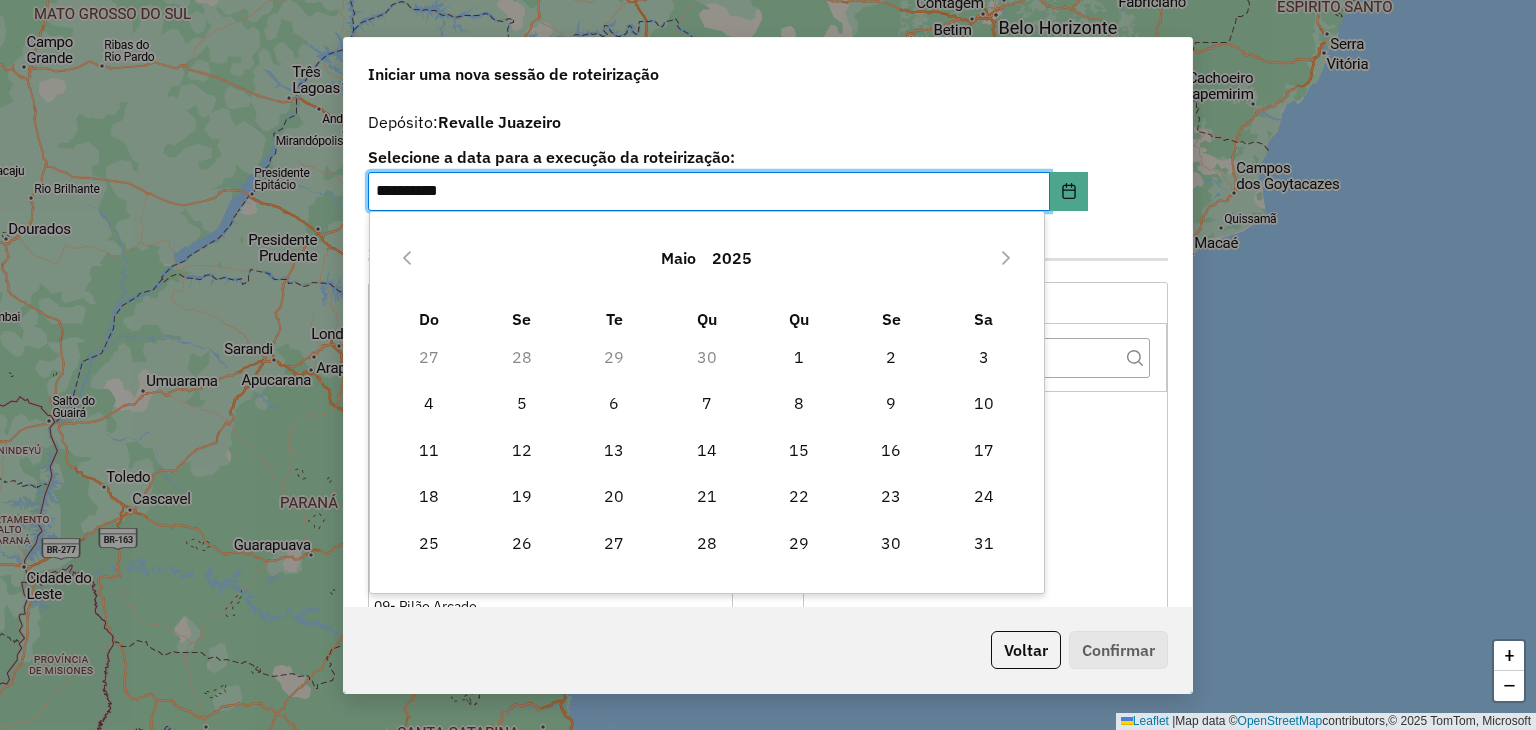 click 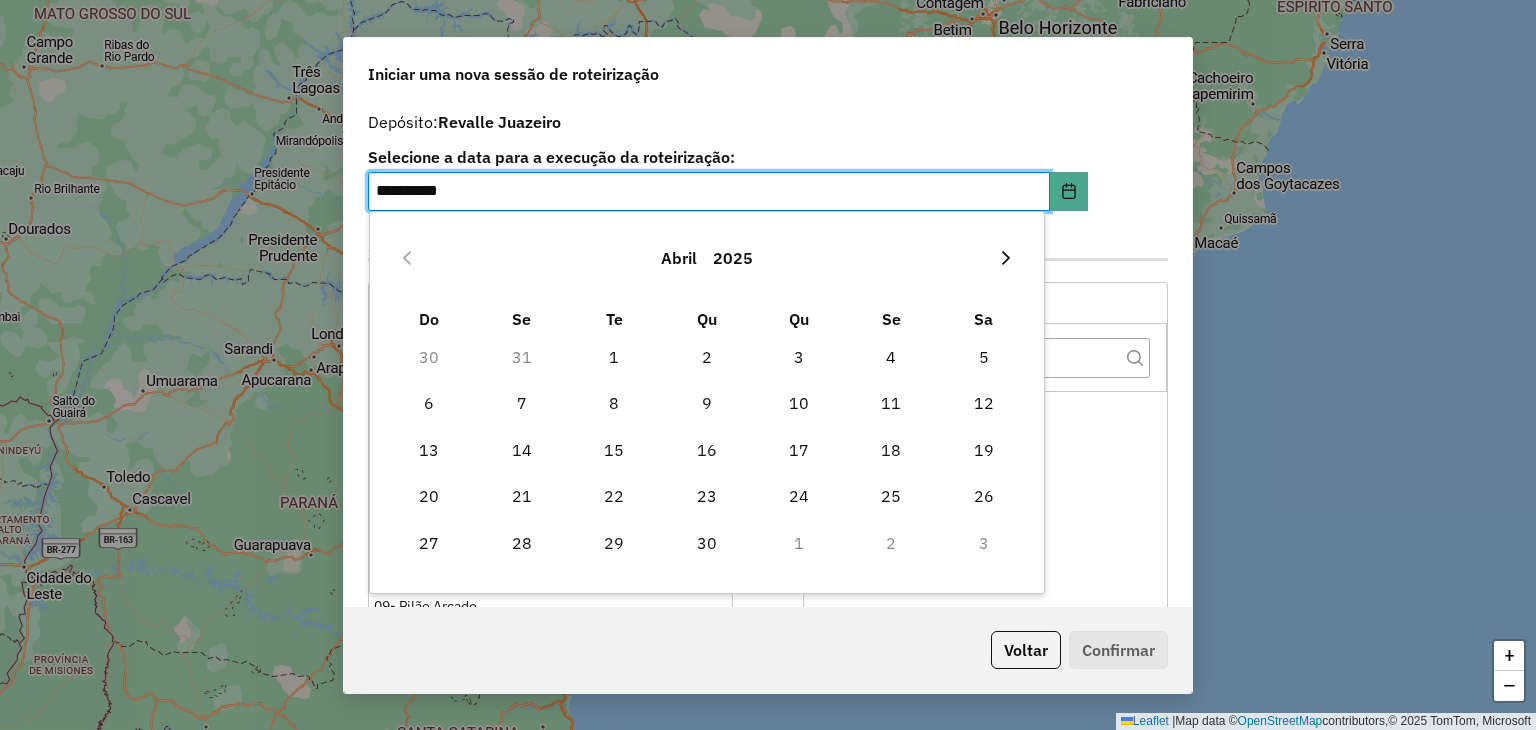 click 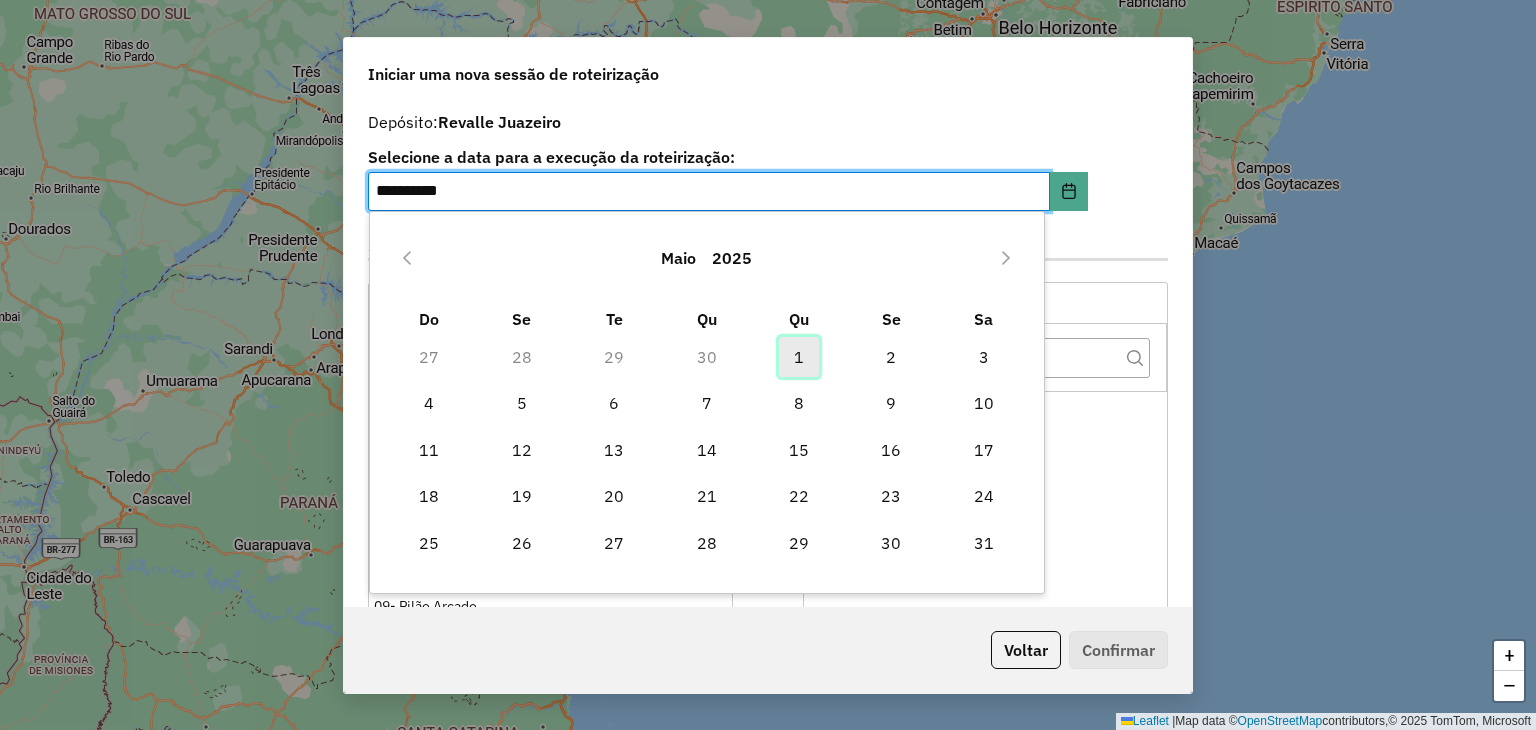 click on "1" at bounding box center [799, 357] 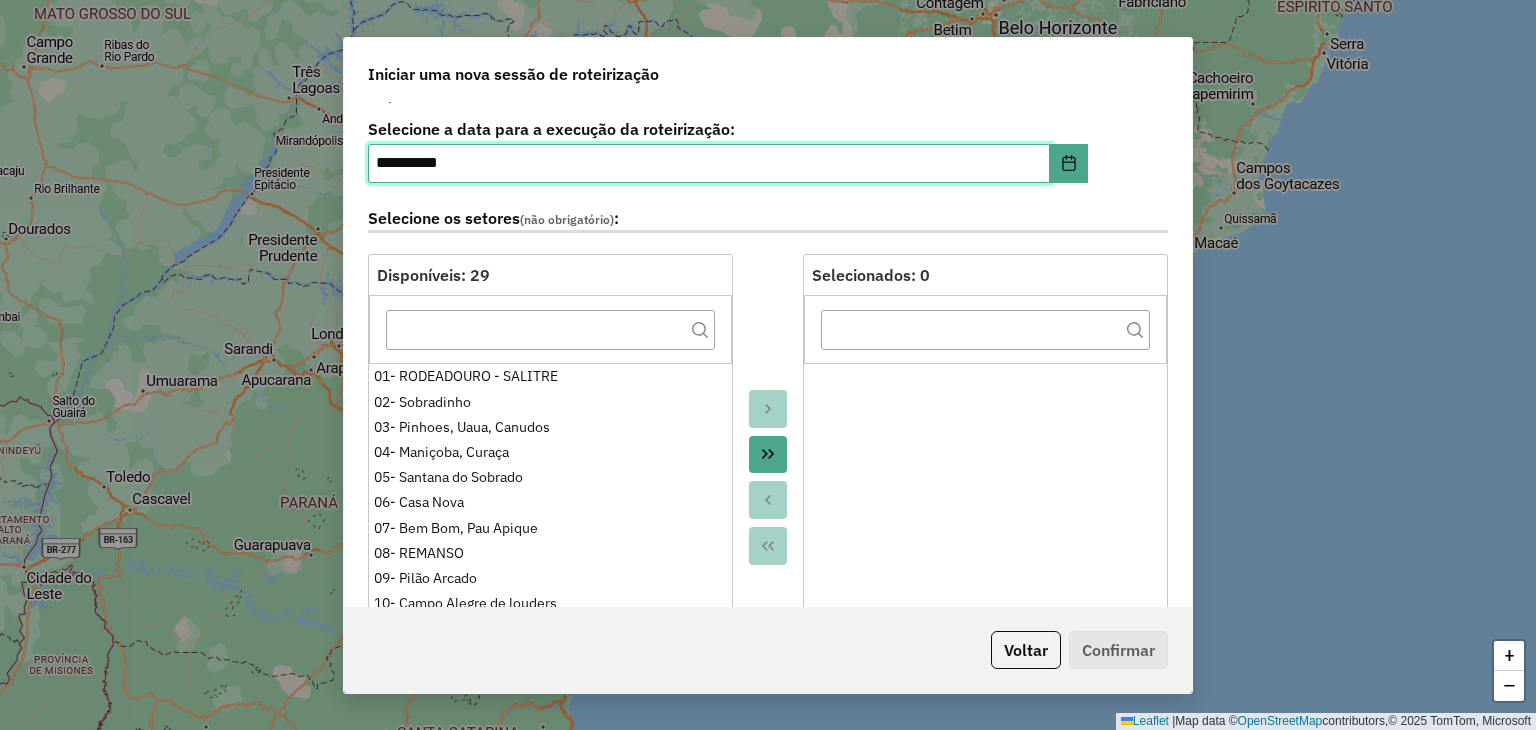 scroll, scrollTop: 0, scrollLeft: 0, axis: both 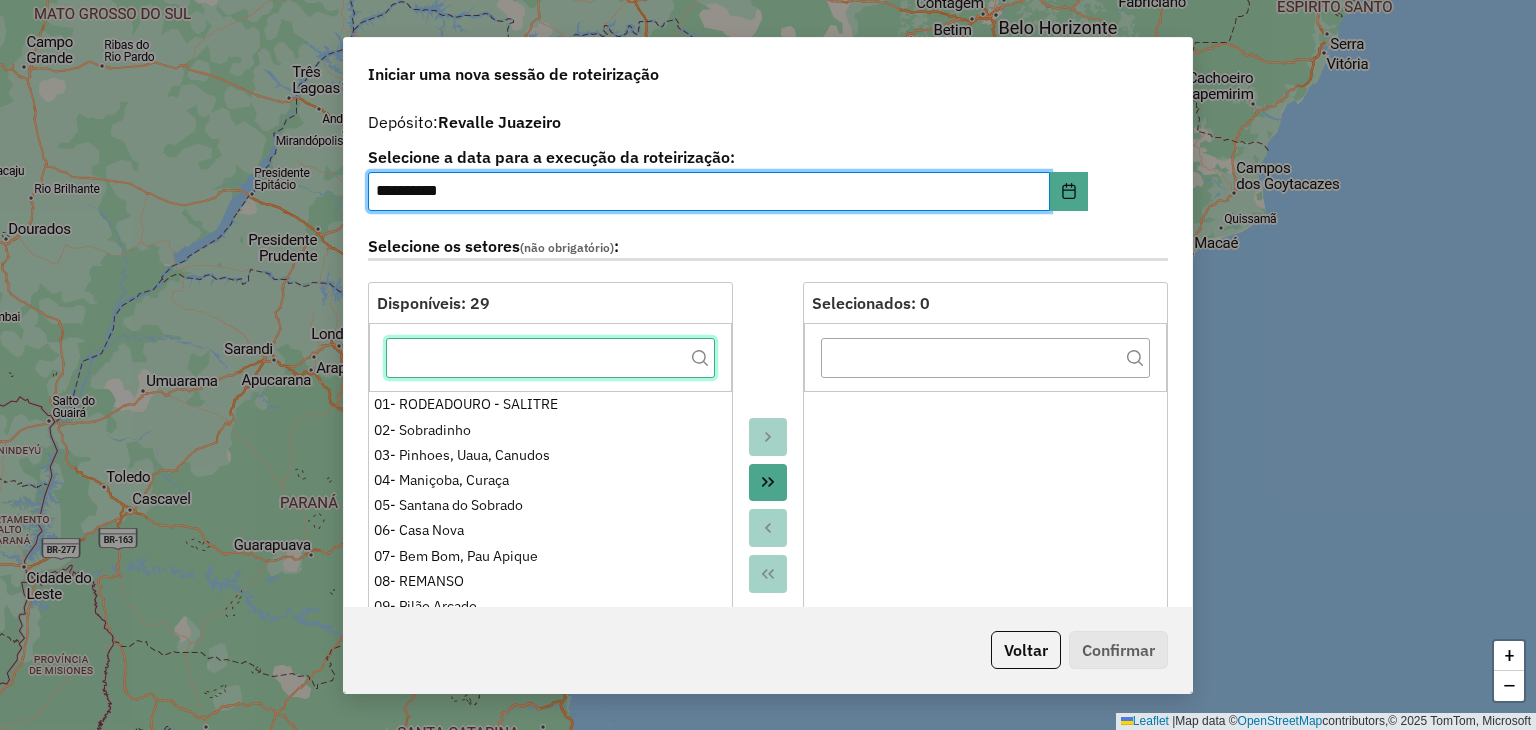 click 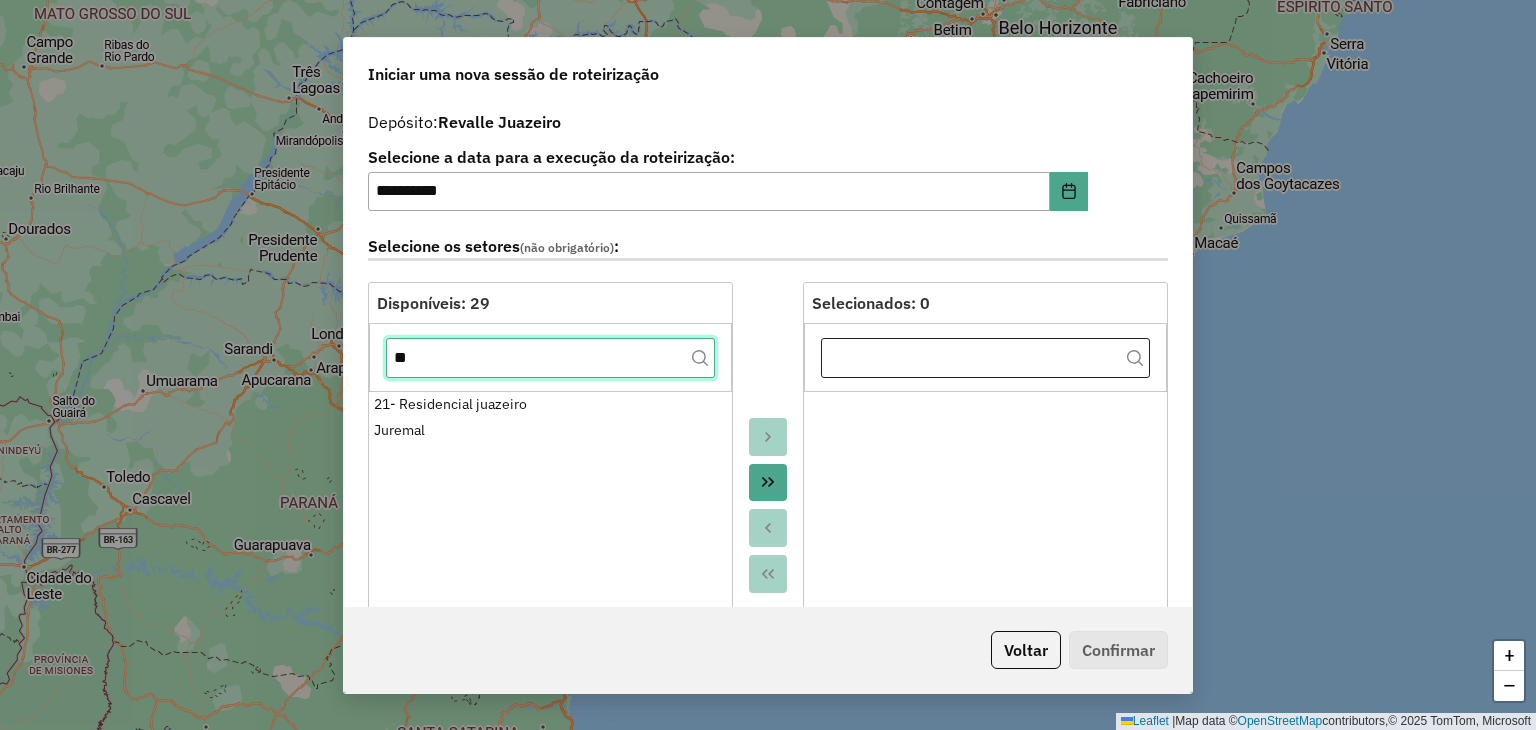 type on "**" 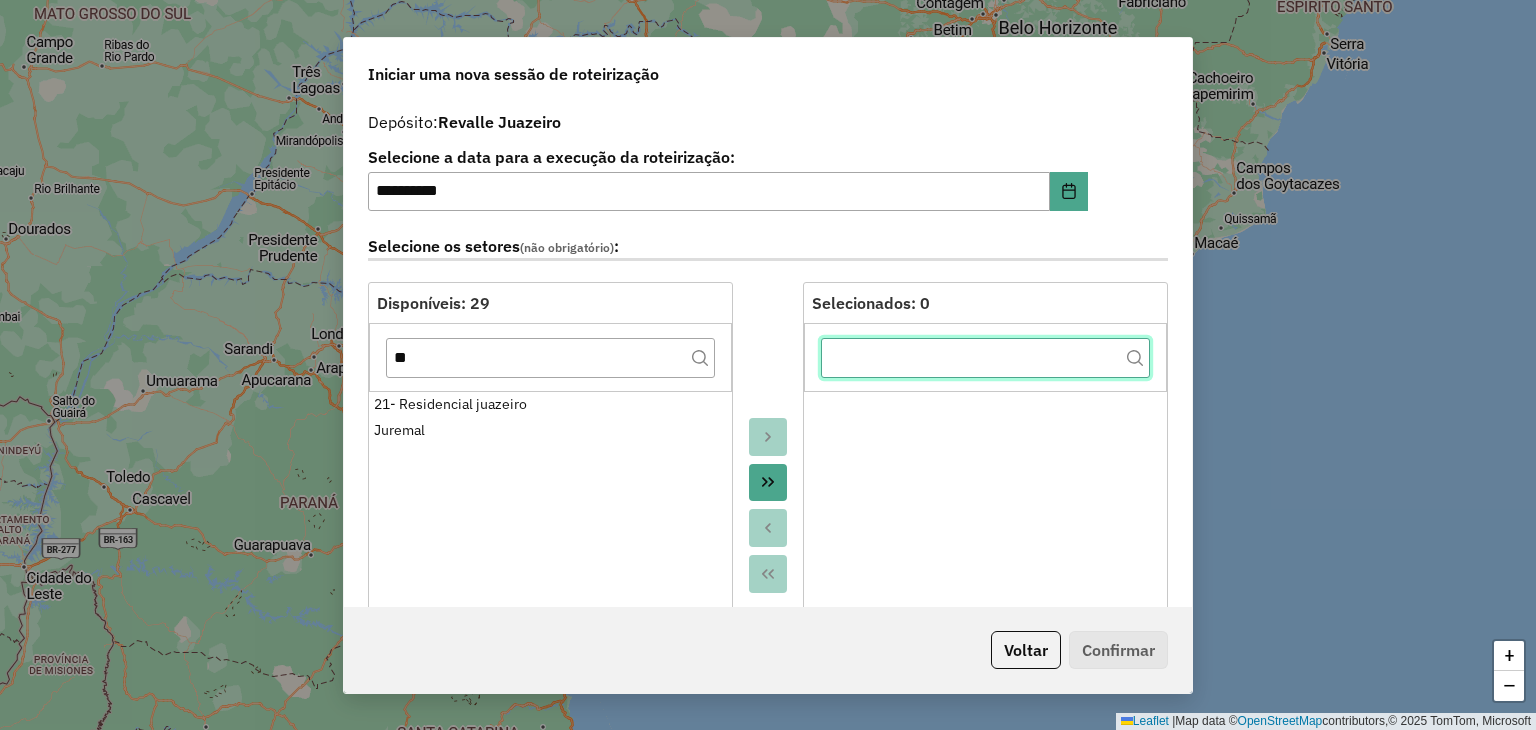 click 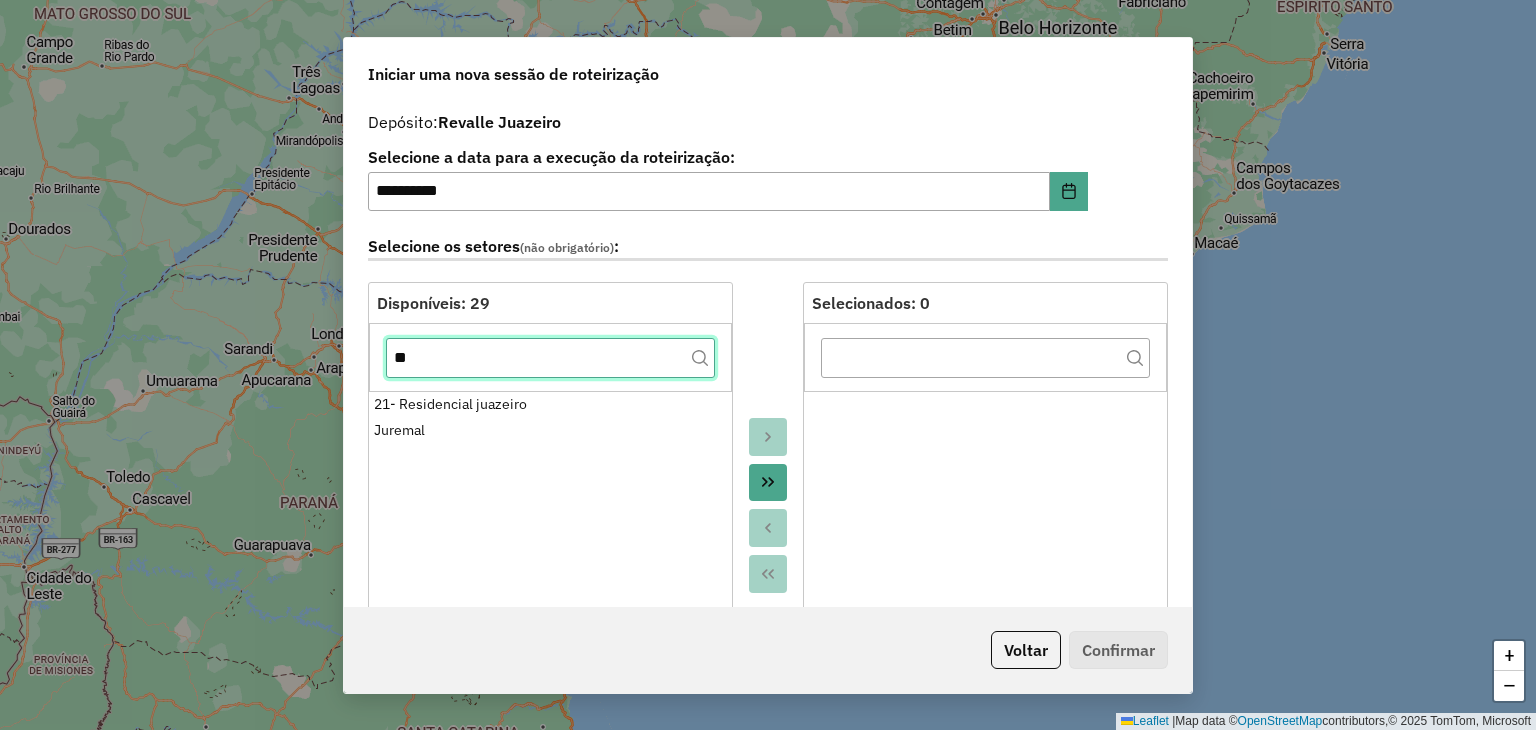 drag, startPoint x: 493, startPoint y: 353, endPoint x: 367, endPoint y: 352, distance: 126.00397 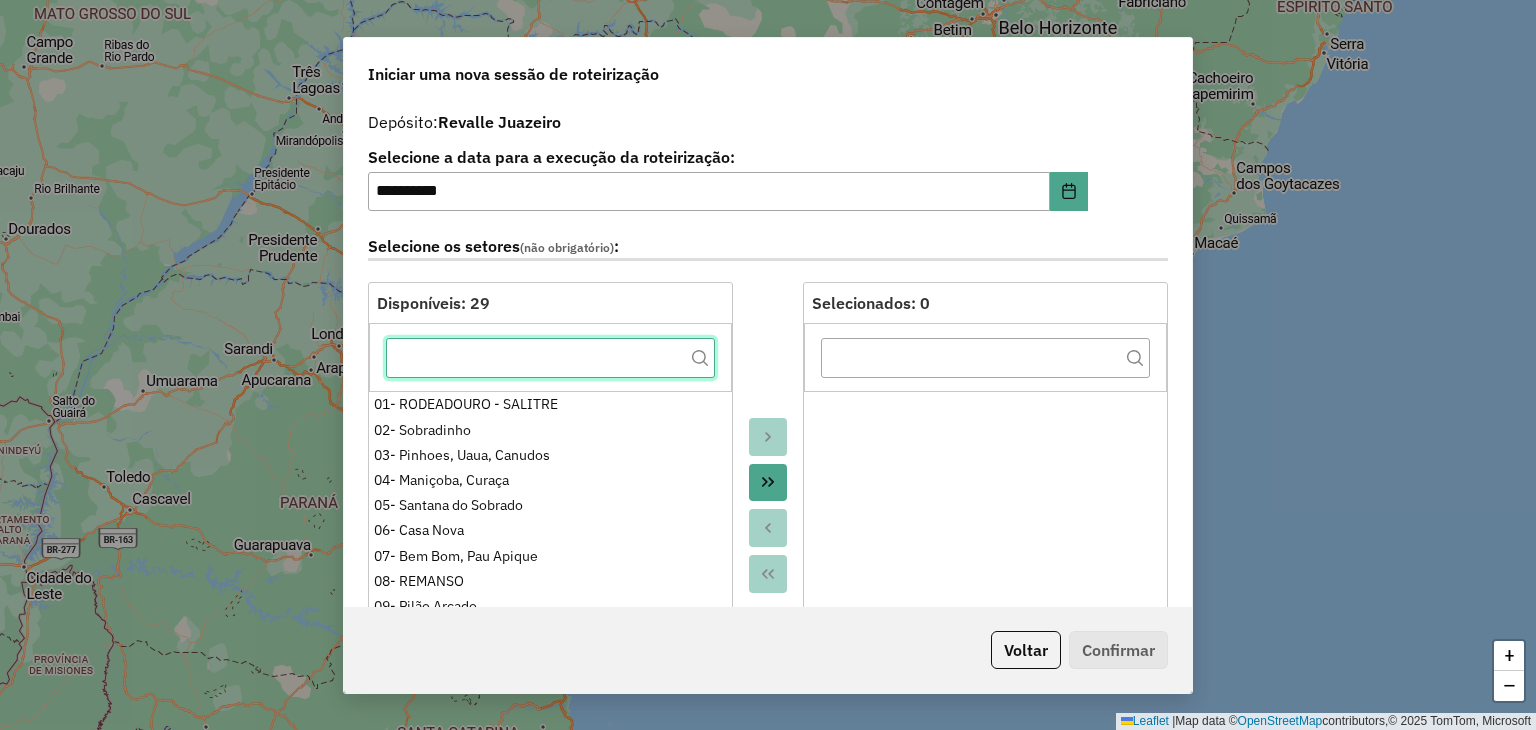 type 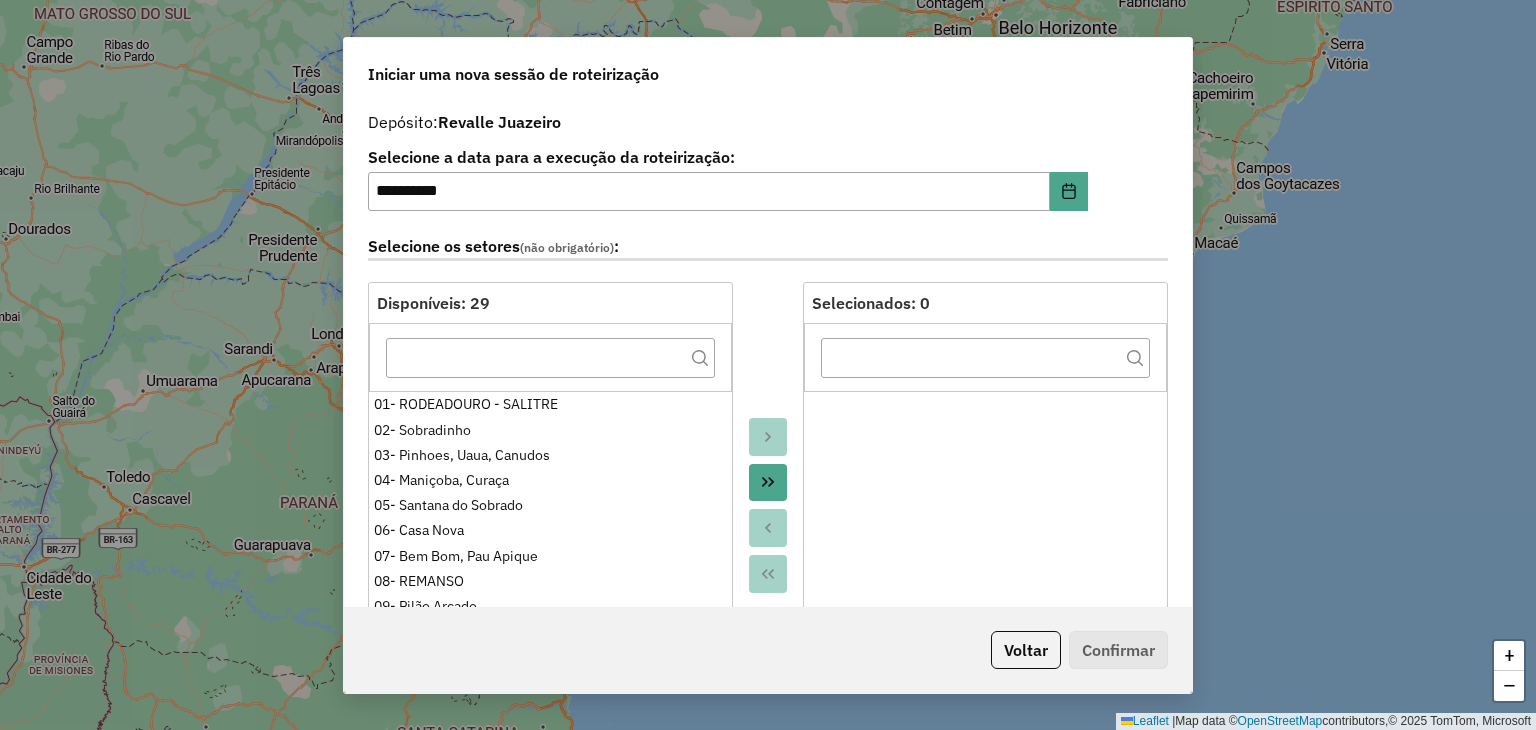 click on "Selecione a data para a execução da roteirização:" 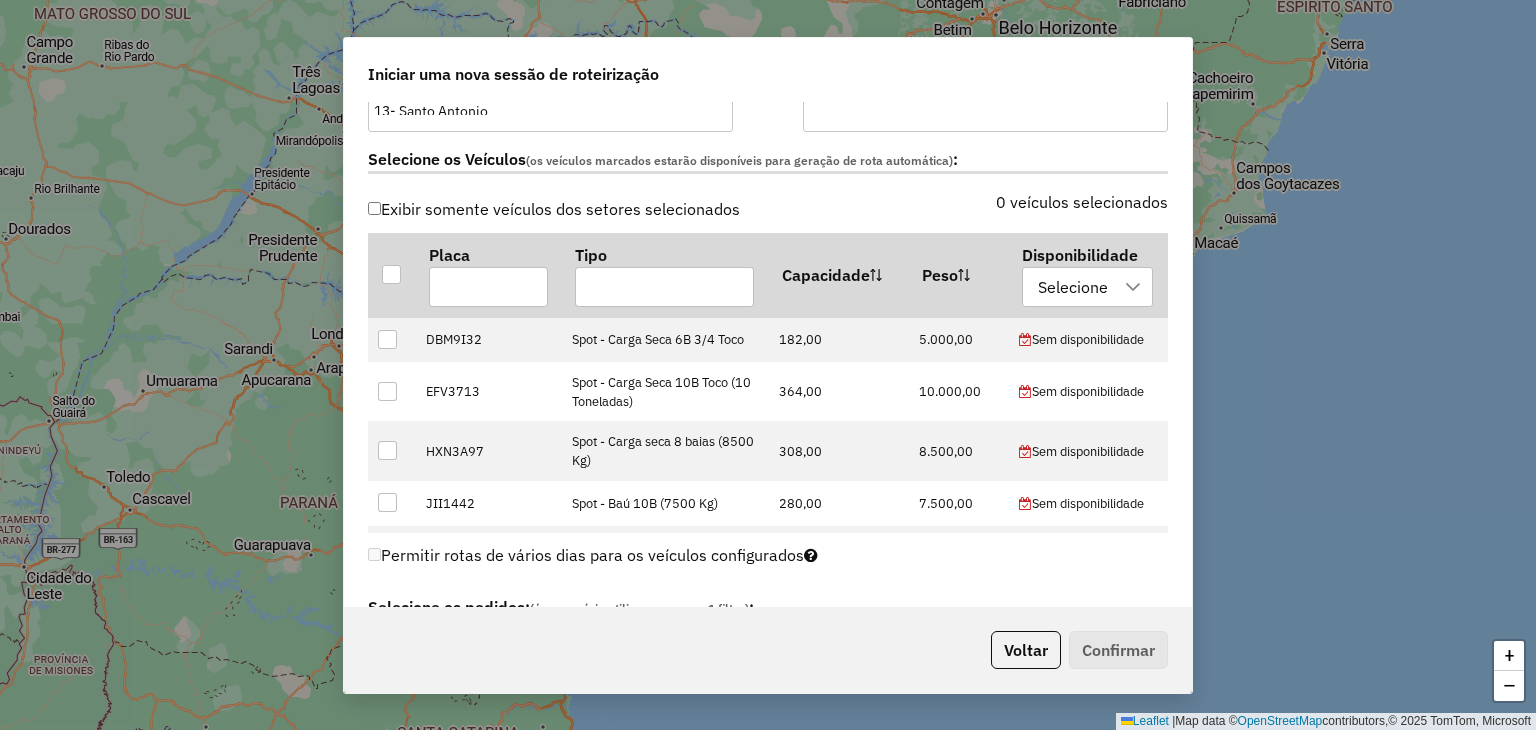 scroll, scrollTop: 600, scrollLeft: 0, axis: vertical 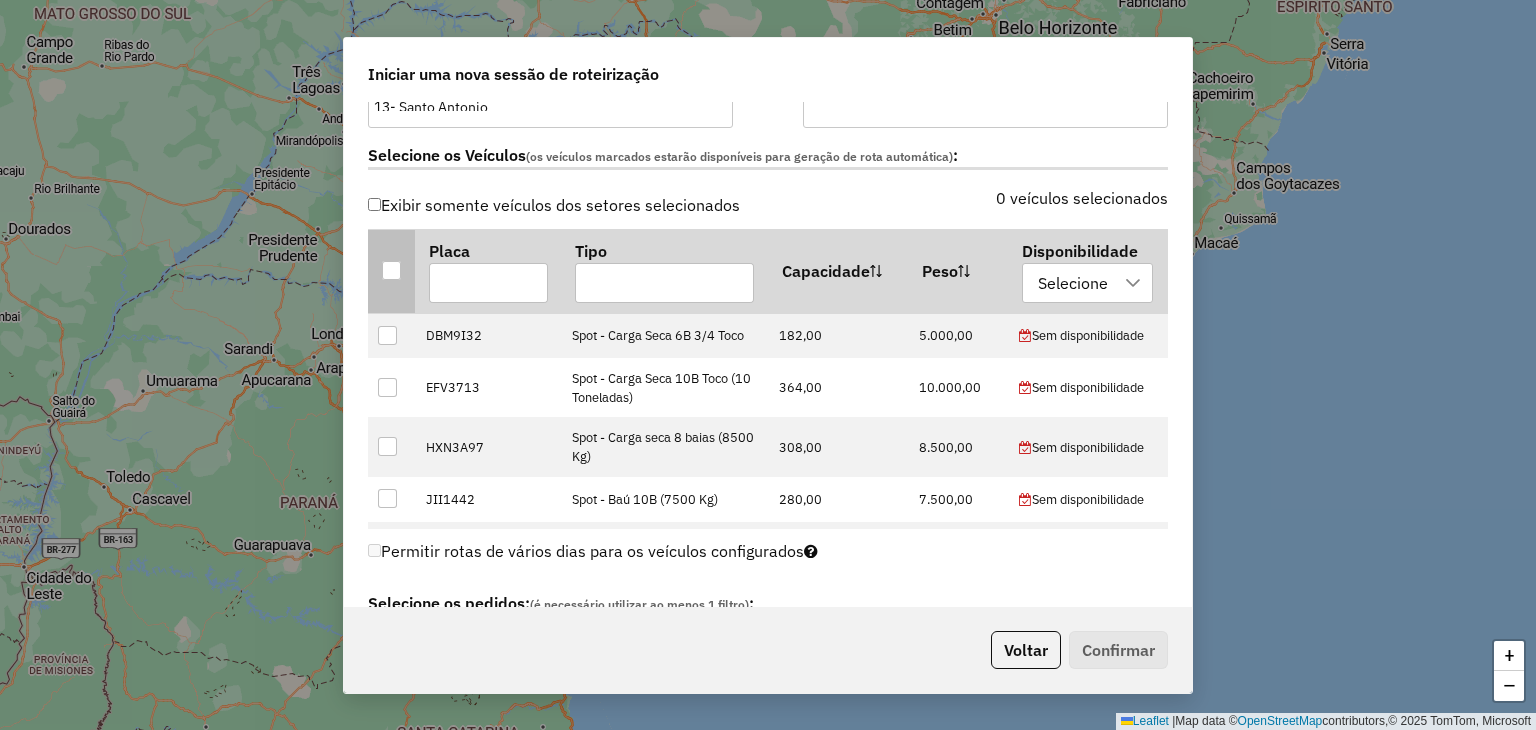 click at bounding box center [391, 270] 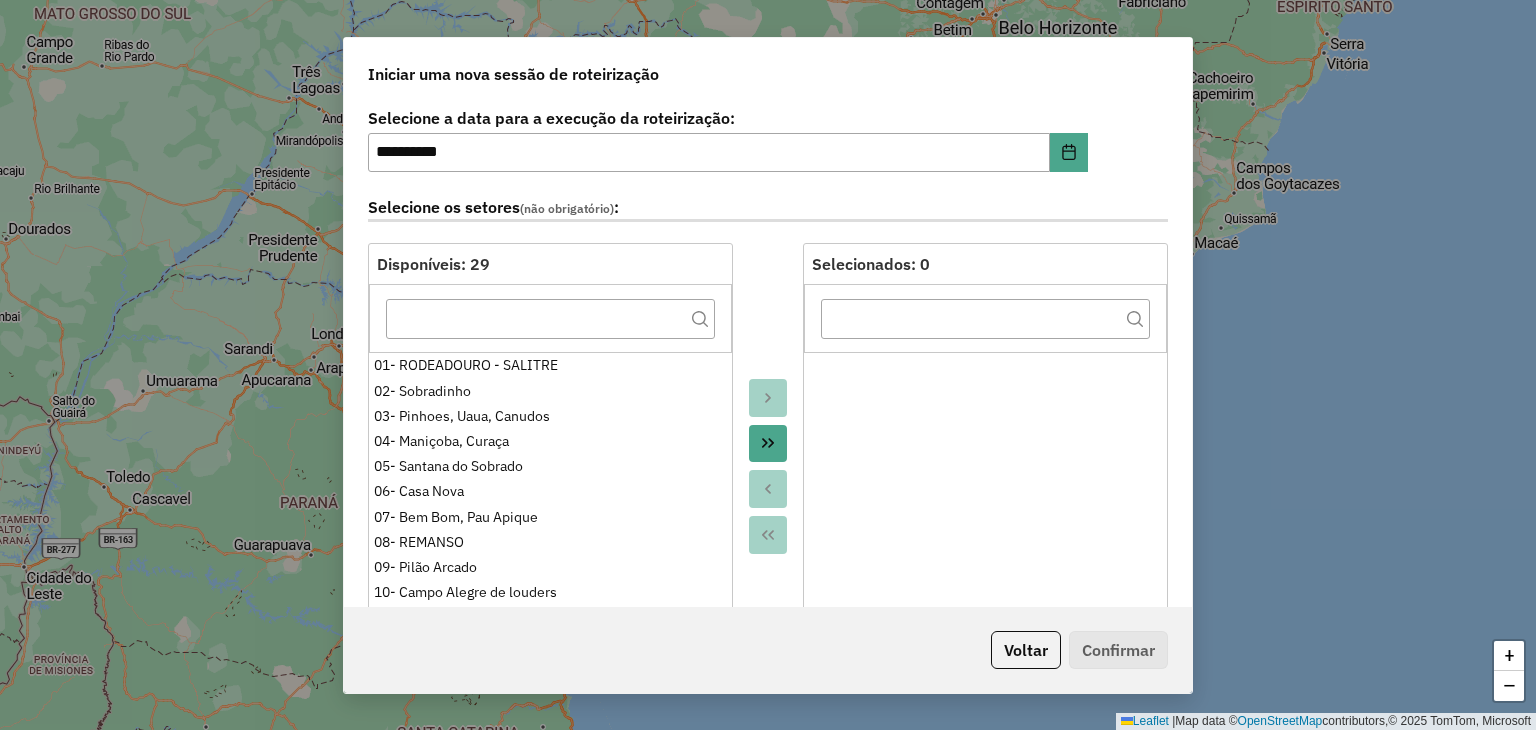 scroll, scrollTop: 0, scrollLeft: 0, axis: both 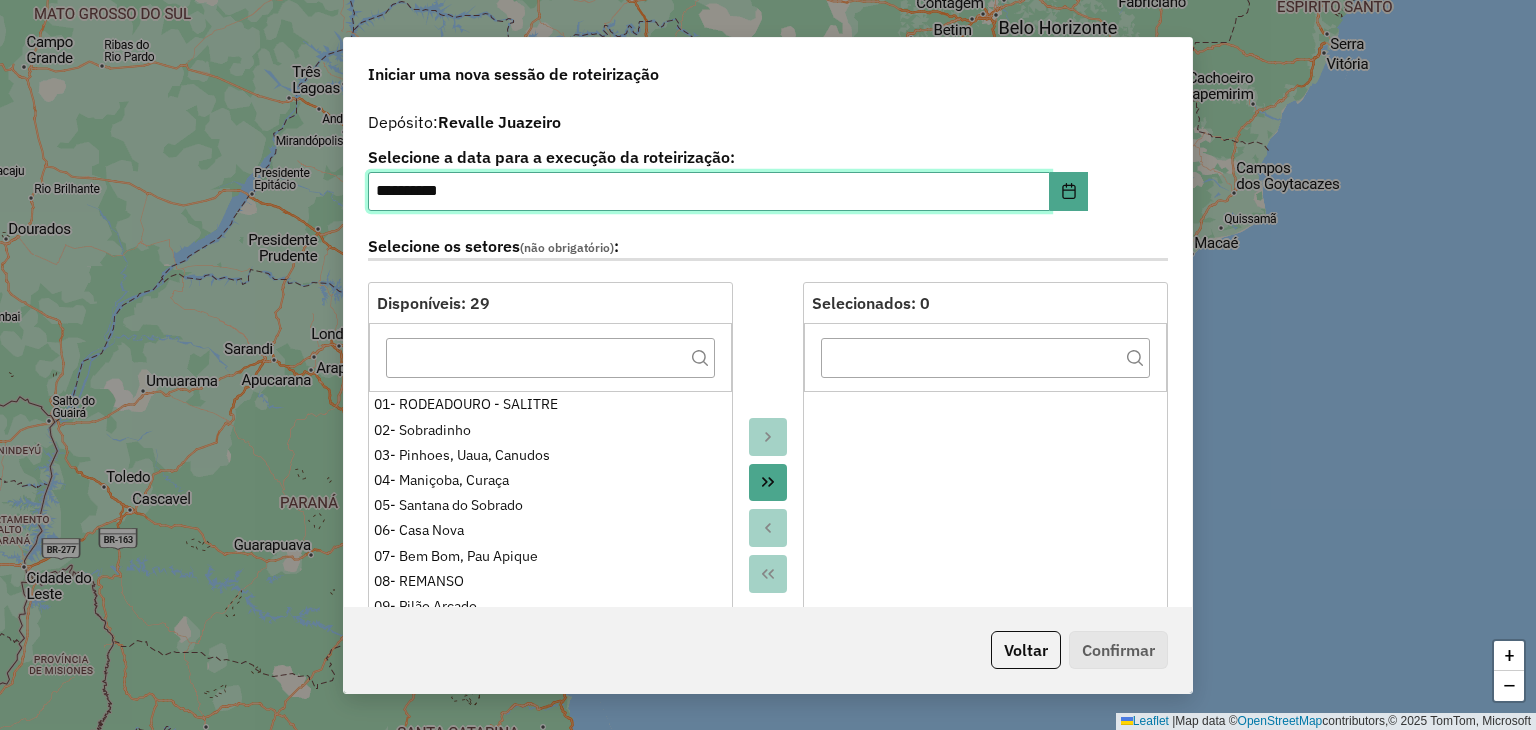 click on "**********" at bounding box center (709, 192) 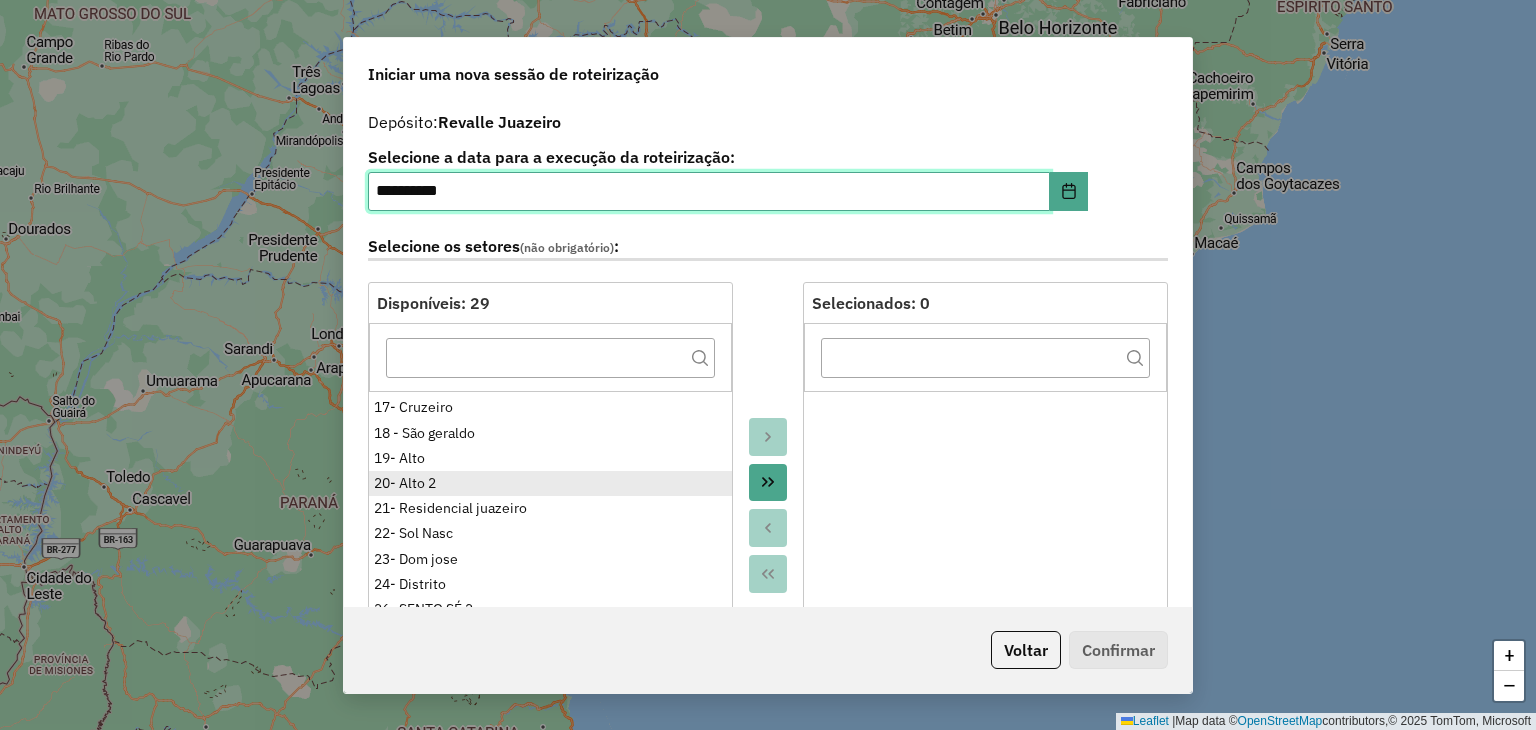 scroll, scrollTop: 412, scrollLeft: 0, axis: vertical 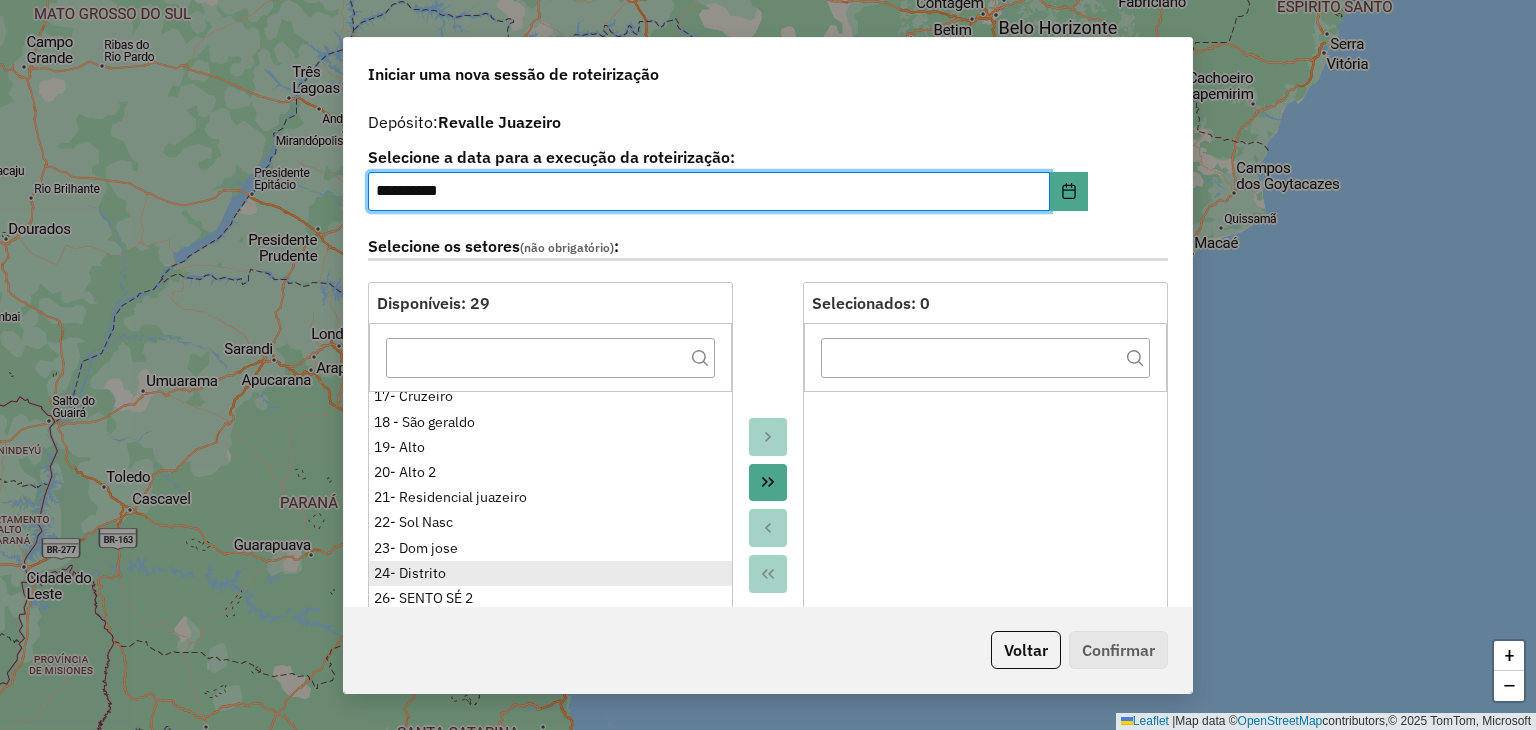 click on "24- Distrito" at bounding box center [550, 573] 